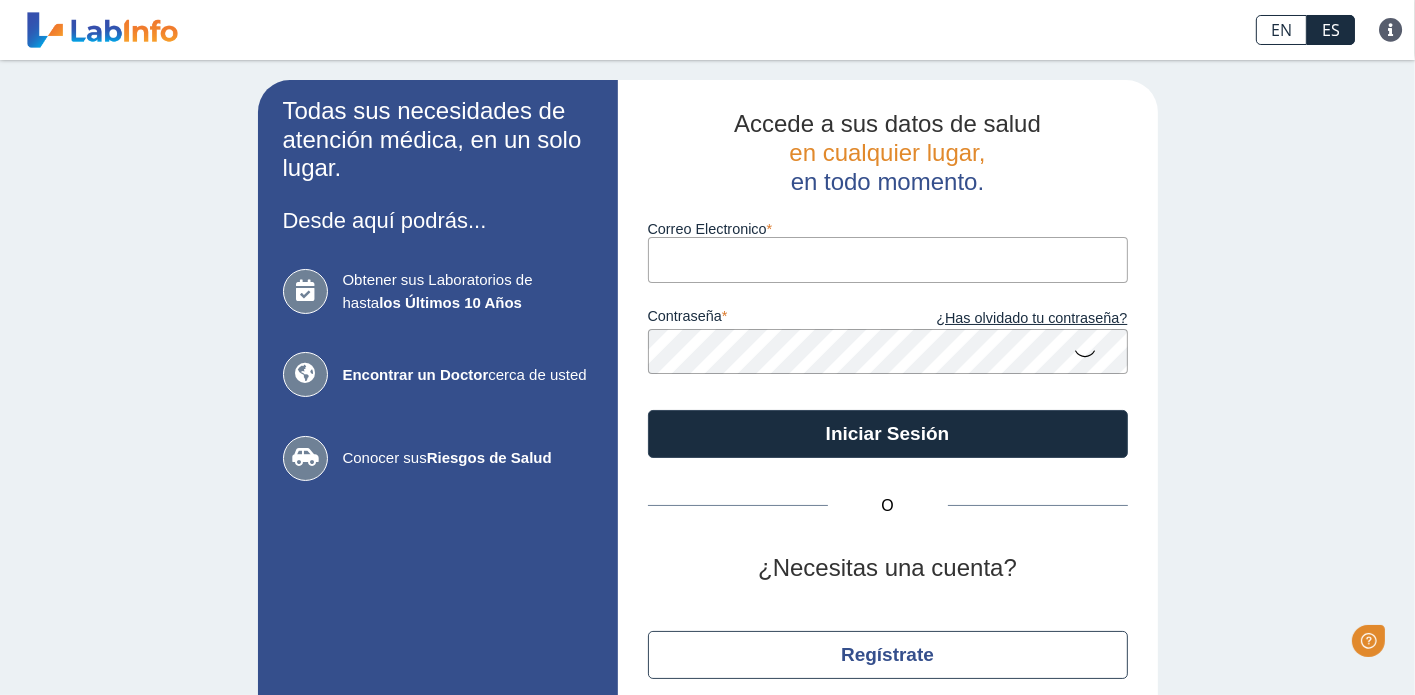 scroll, scrollTop: 0, scrollLeft: 0, axis: both 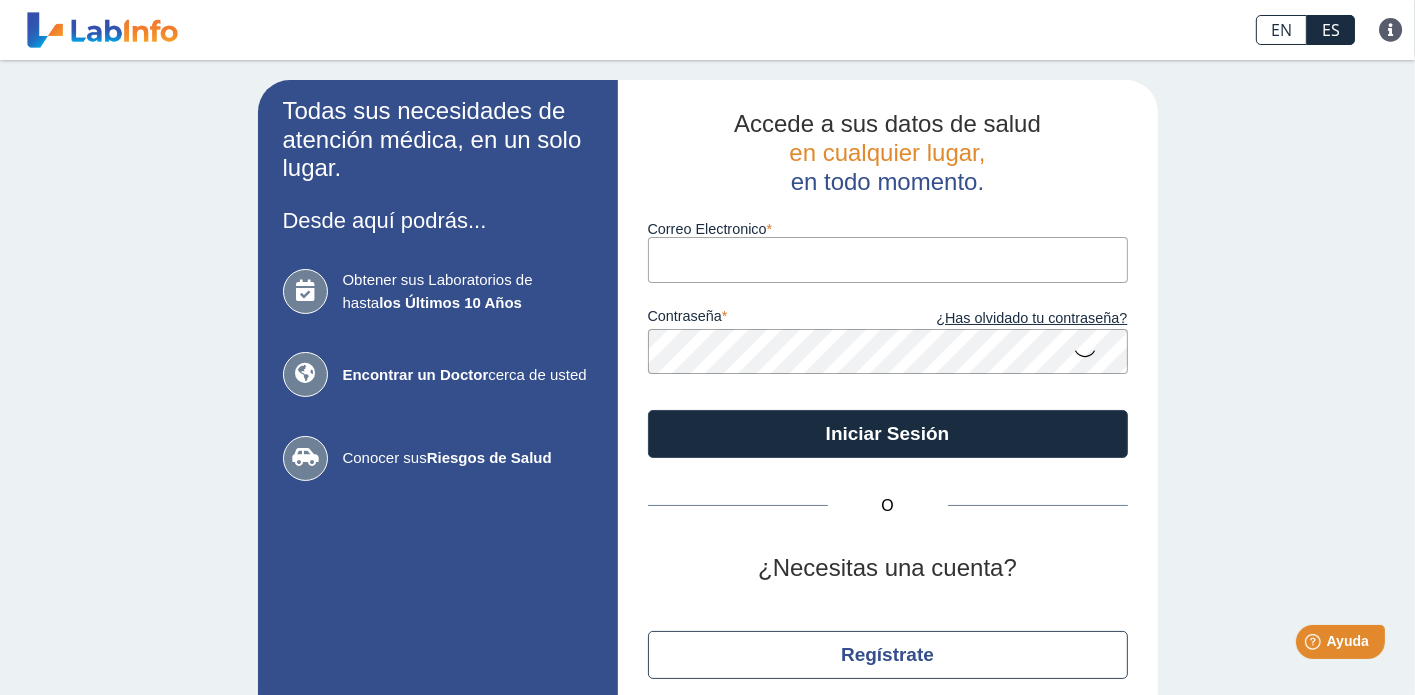 click on "Correo Electronico" at bounding box center (888, 259) 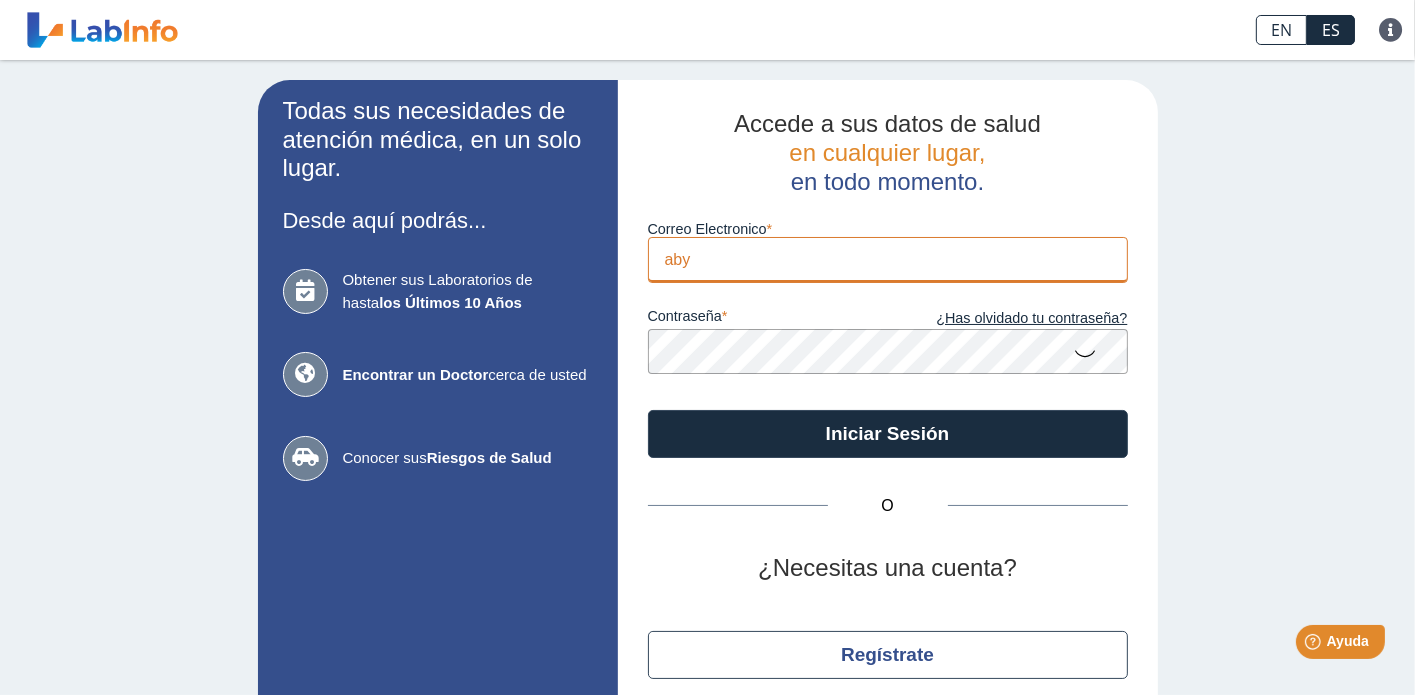 click on "aby" at bounding box center (888, 259) 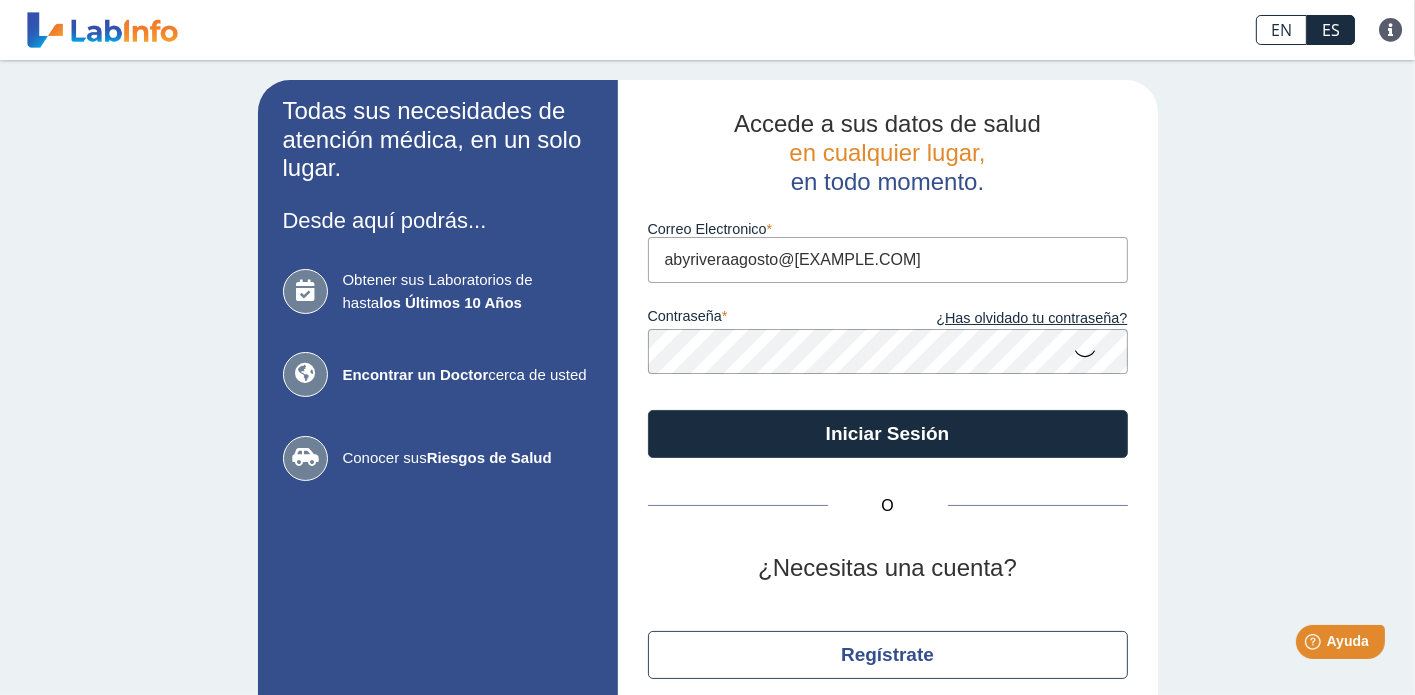 click on "abyriveraagosto@[EXAMPLE.COM]" at bounding box center (888, 259) 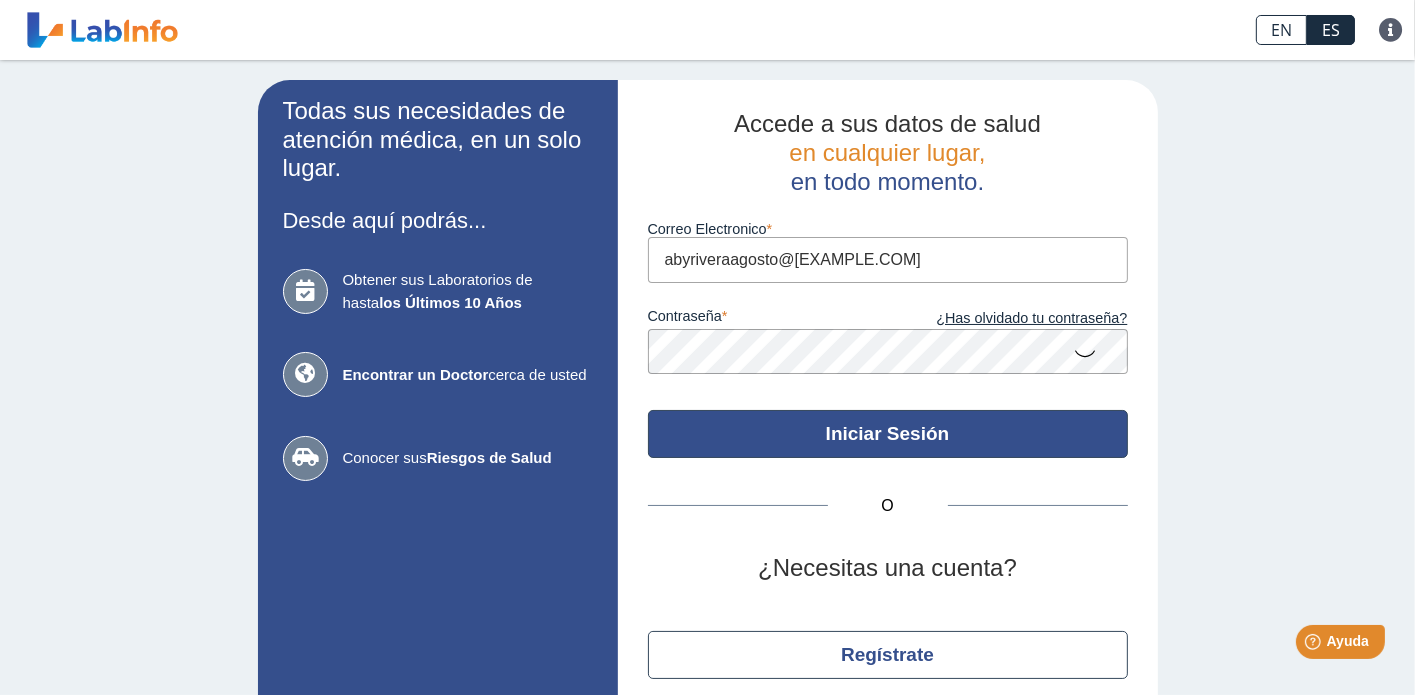 click on "Iniciar Sesión" 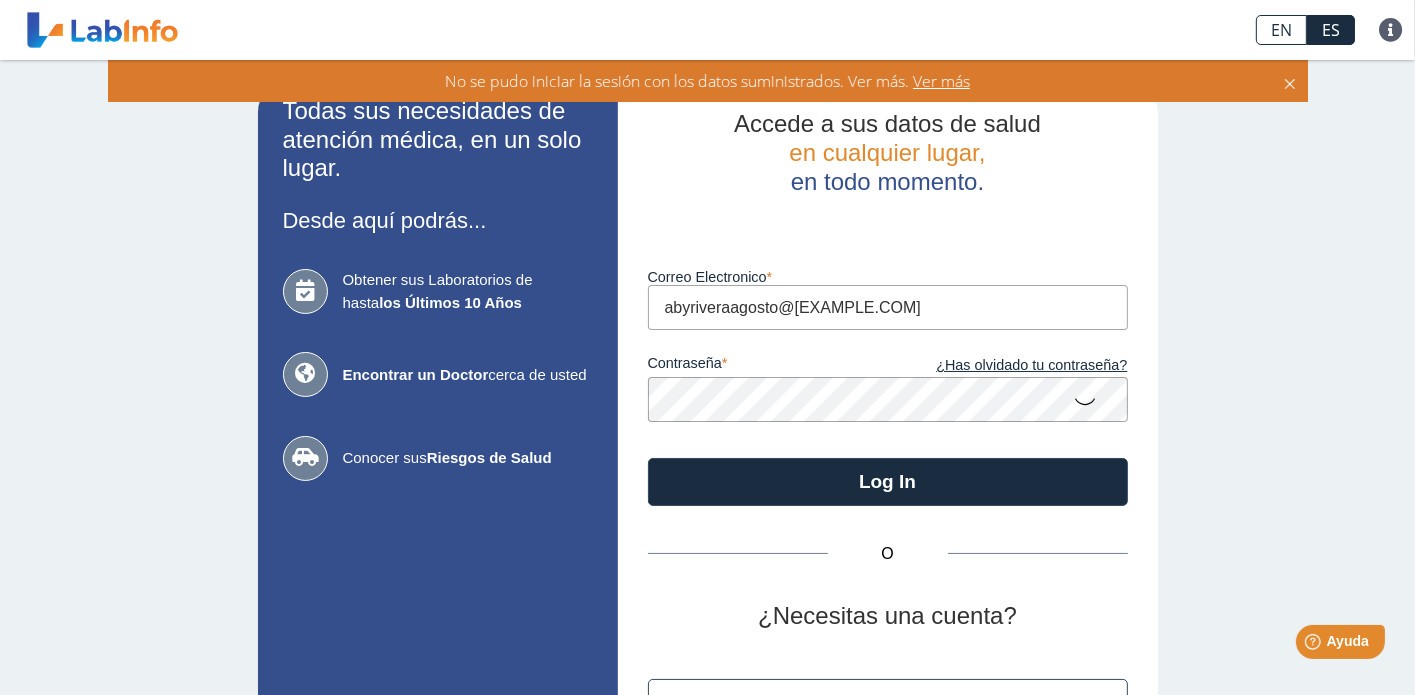 click 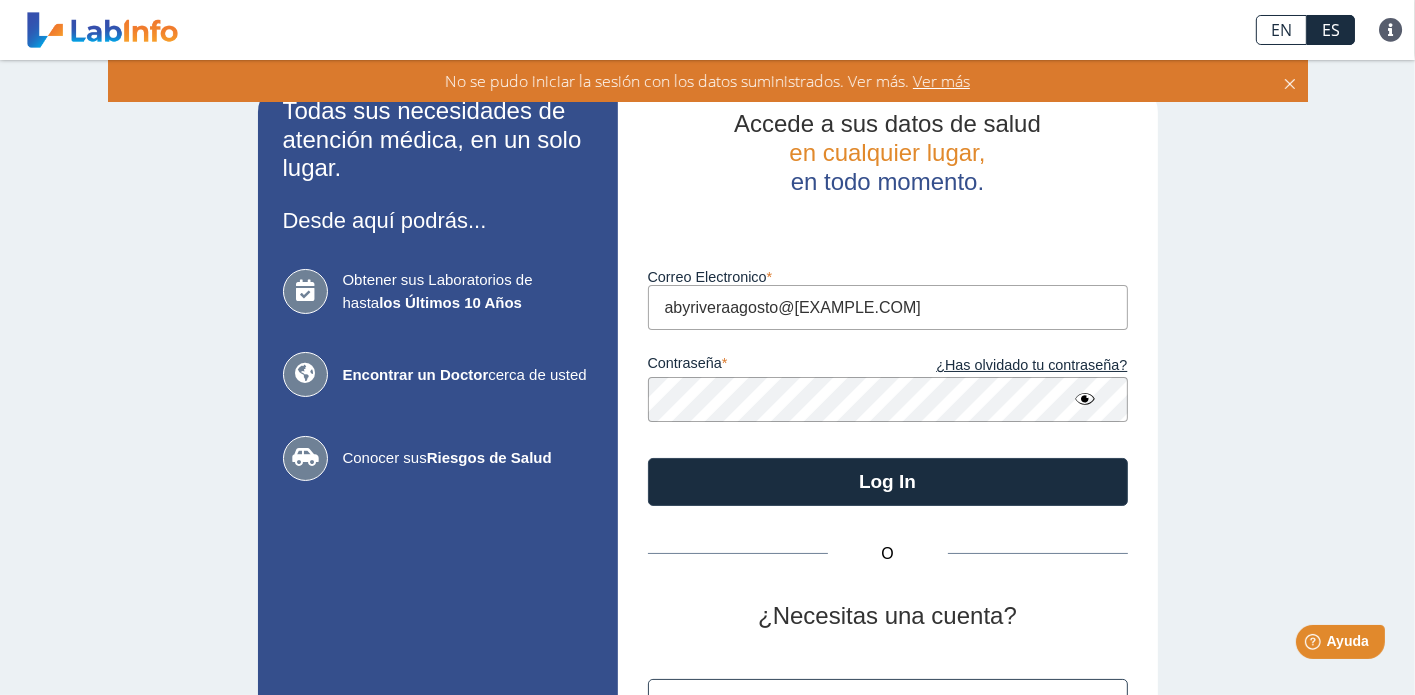 click on "Ver más" 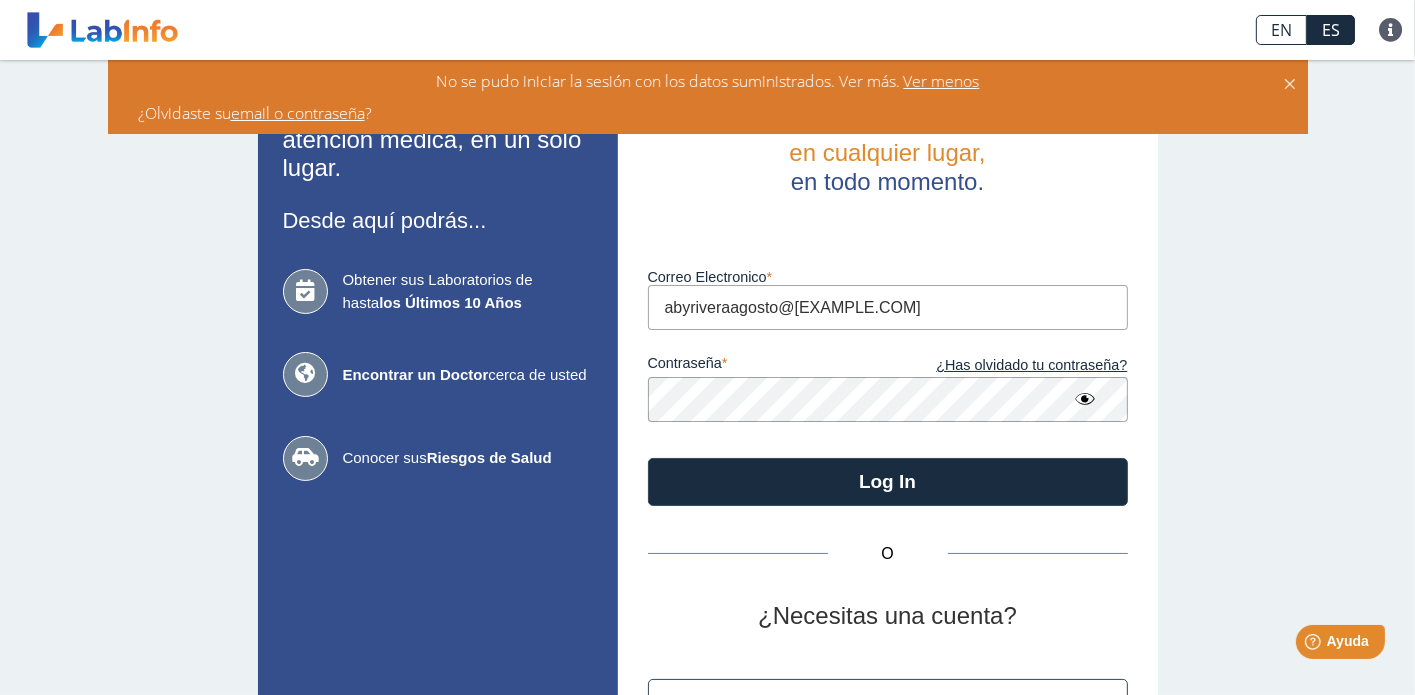 click on "Ver menos" 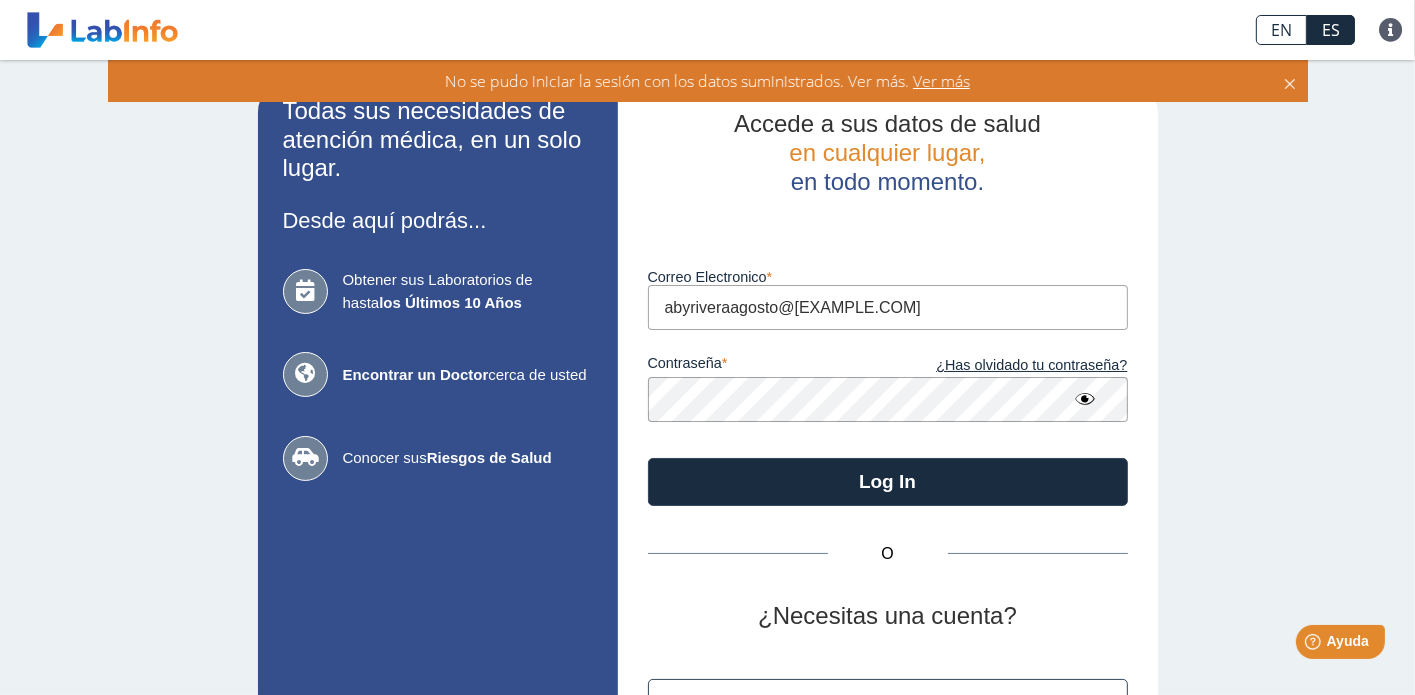 click on "Ver más" 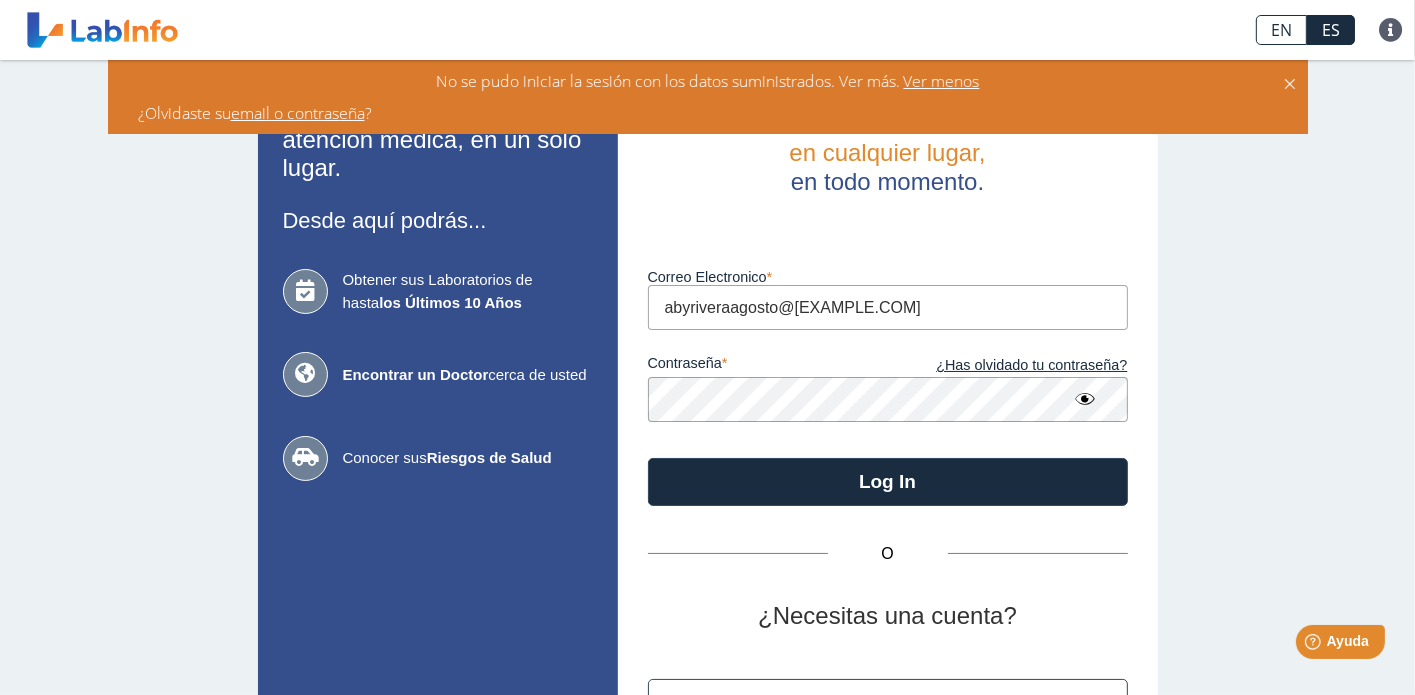 click on "Ver menos" 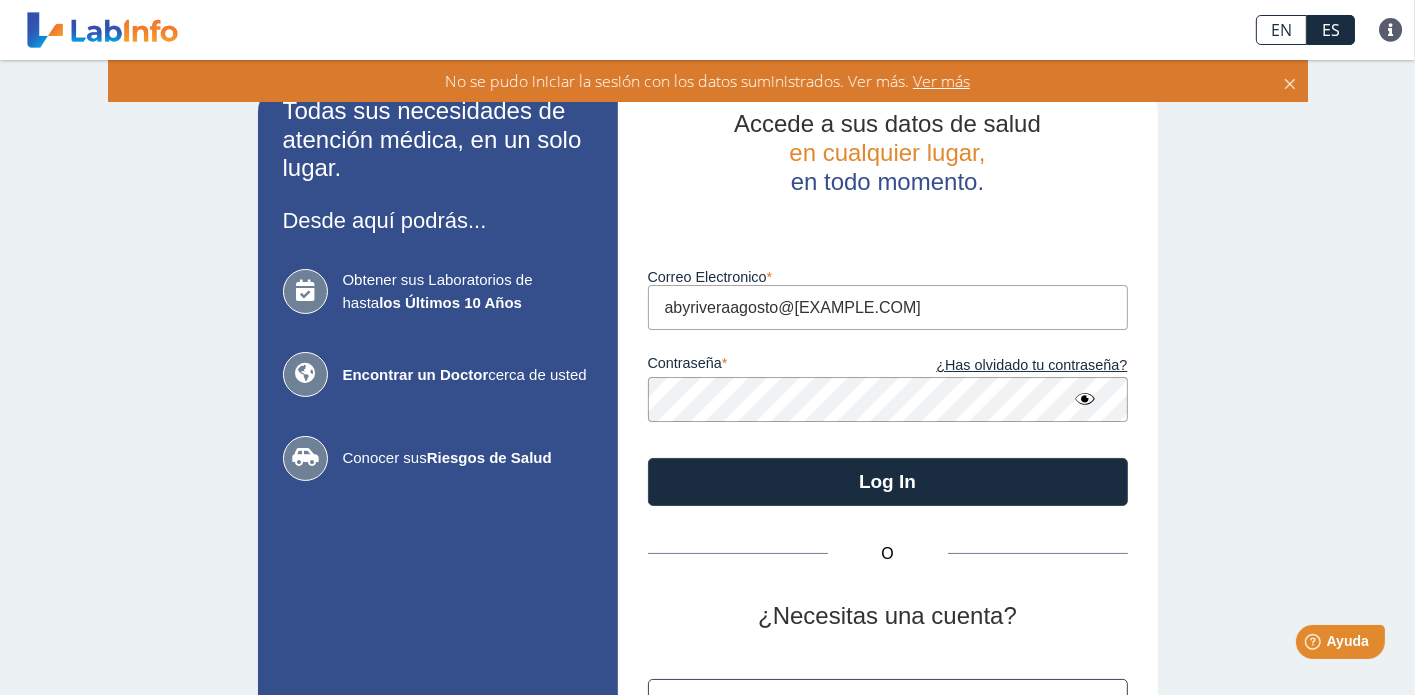 click on "Ver más" 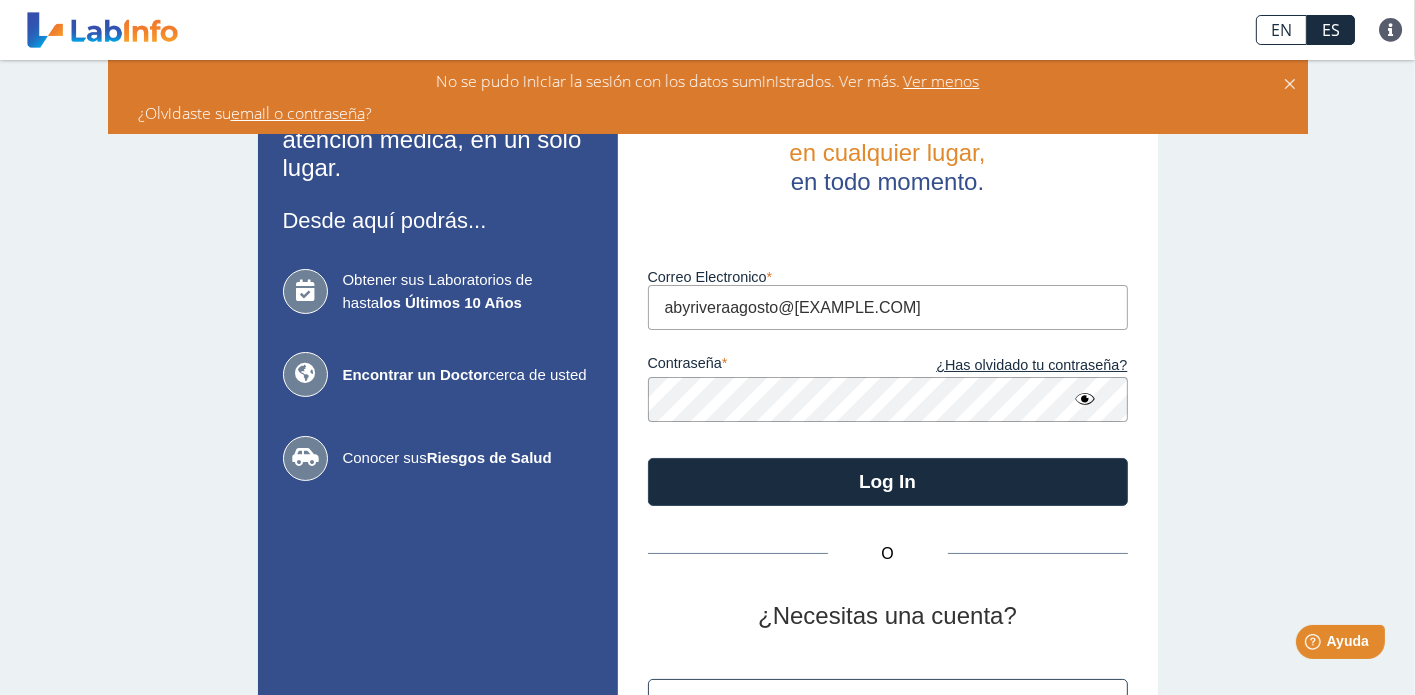 click on "O" 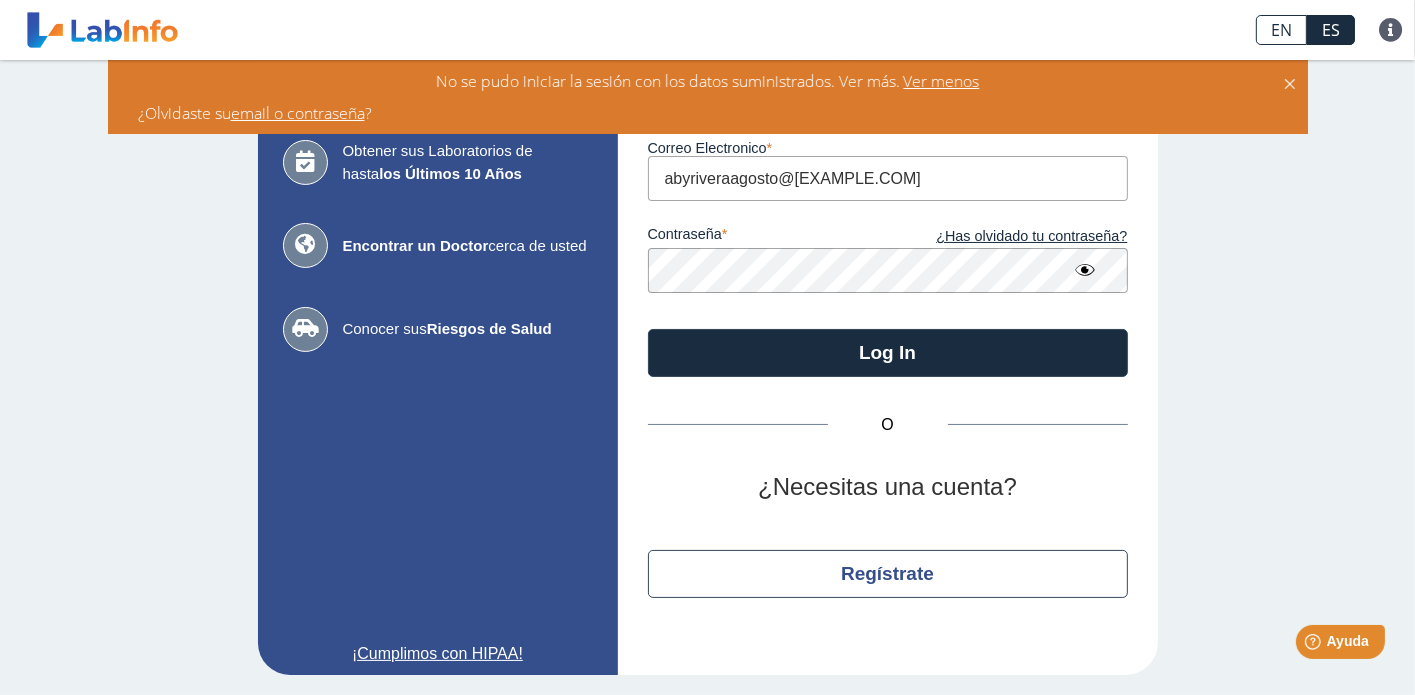 scroll, scrollTop: 130, scrollLeft: 0, axis: vertical 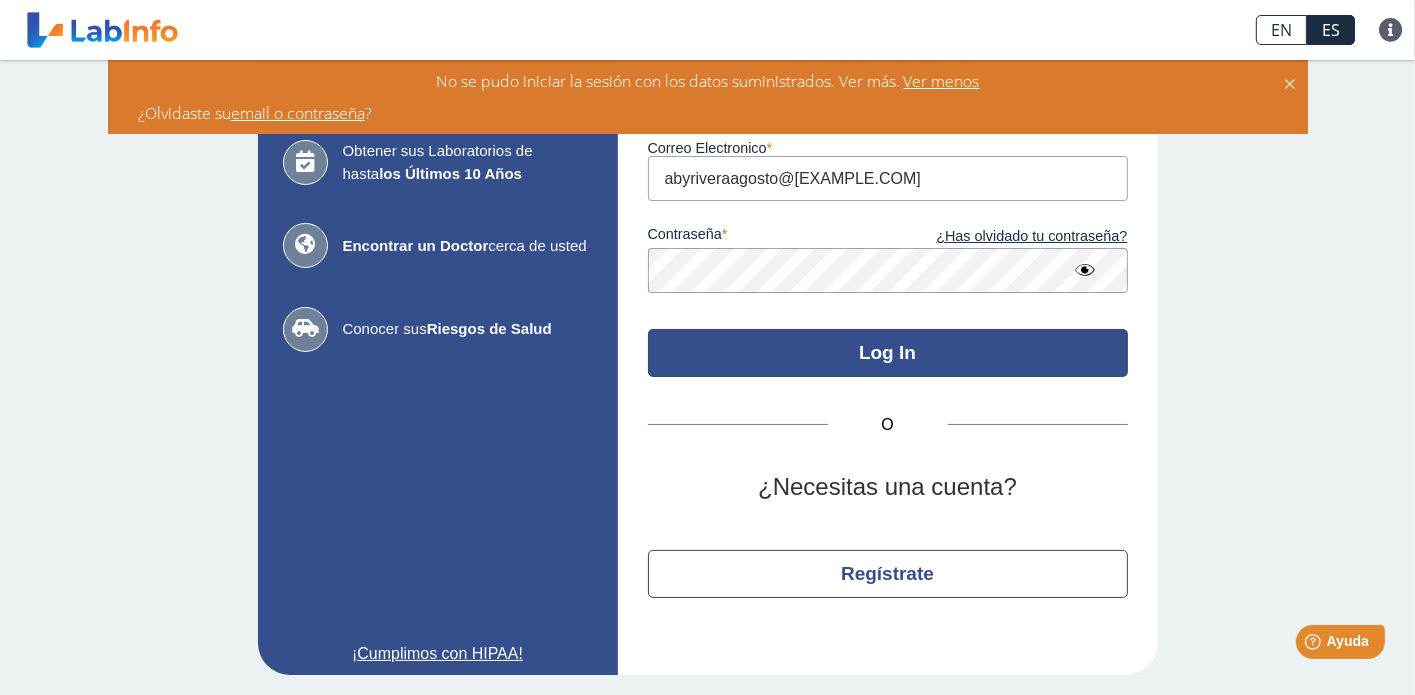 click on "Log In" 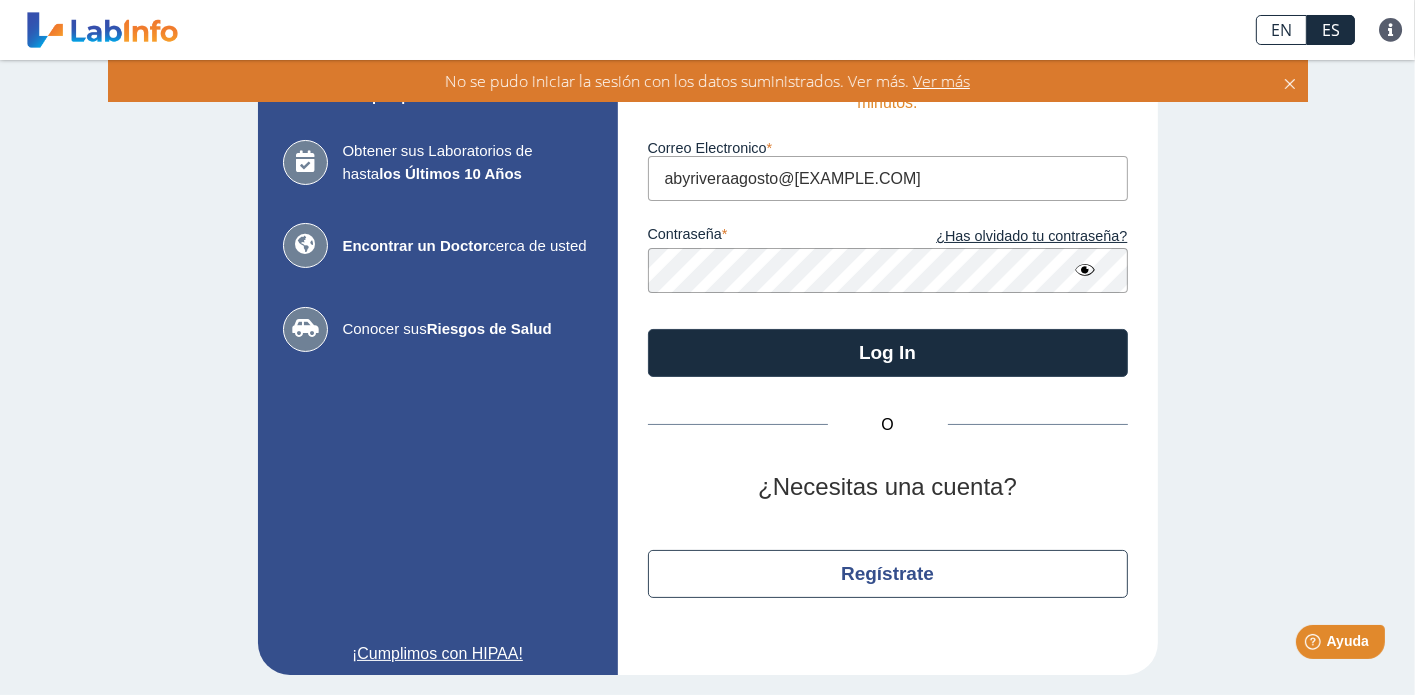 click on "Ver más" 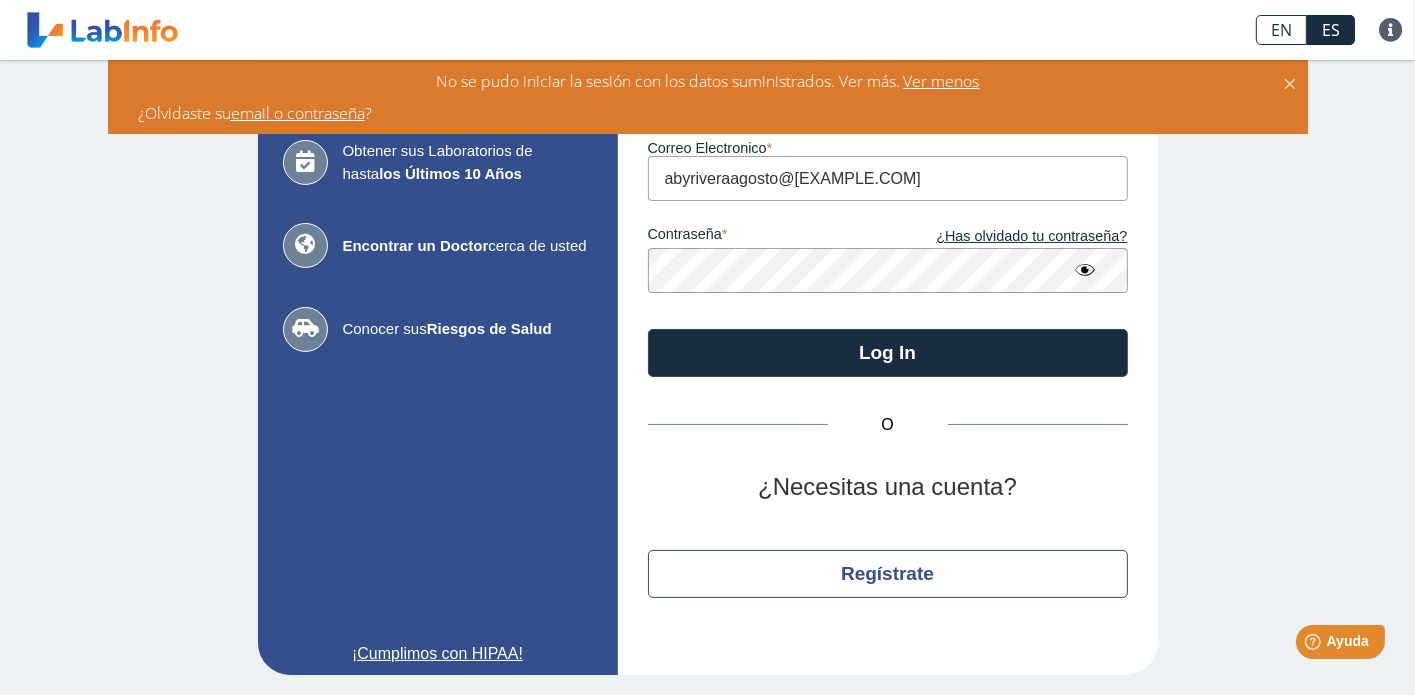 click on "email o contraseña" 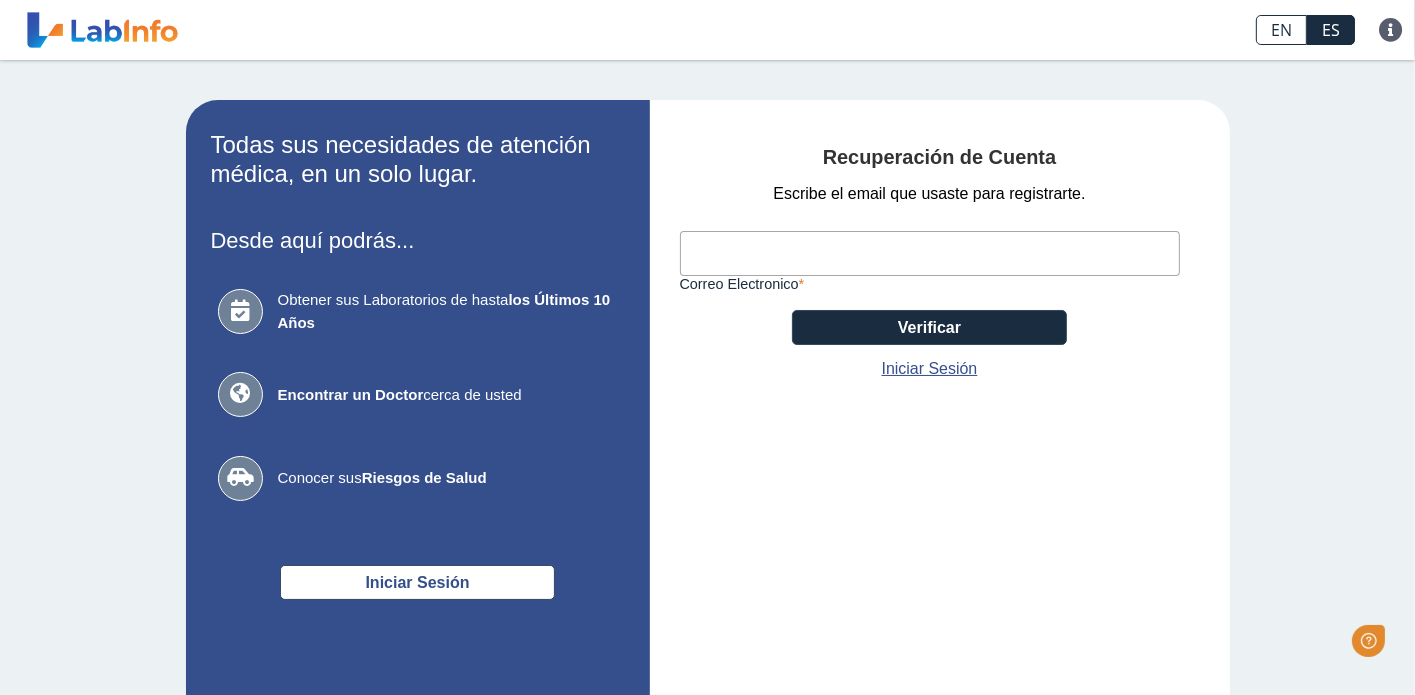 scroll, scrollTop: 0, scrollLeft: 0, axis: both 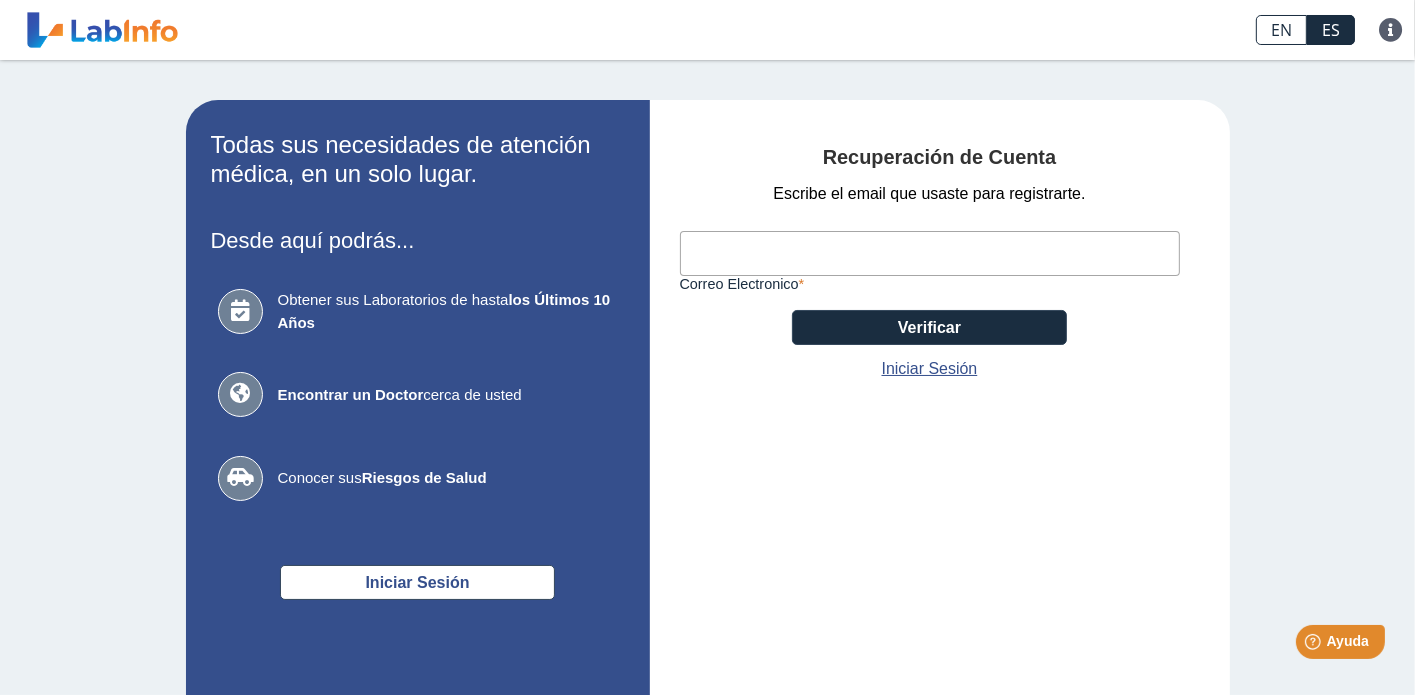 click on "Correo Electronico" at bounding box center (930, 253) 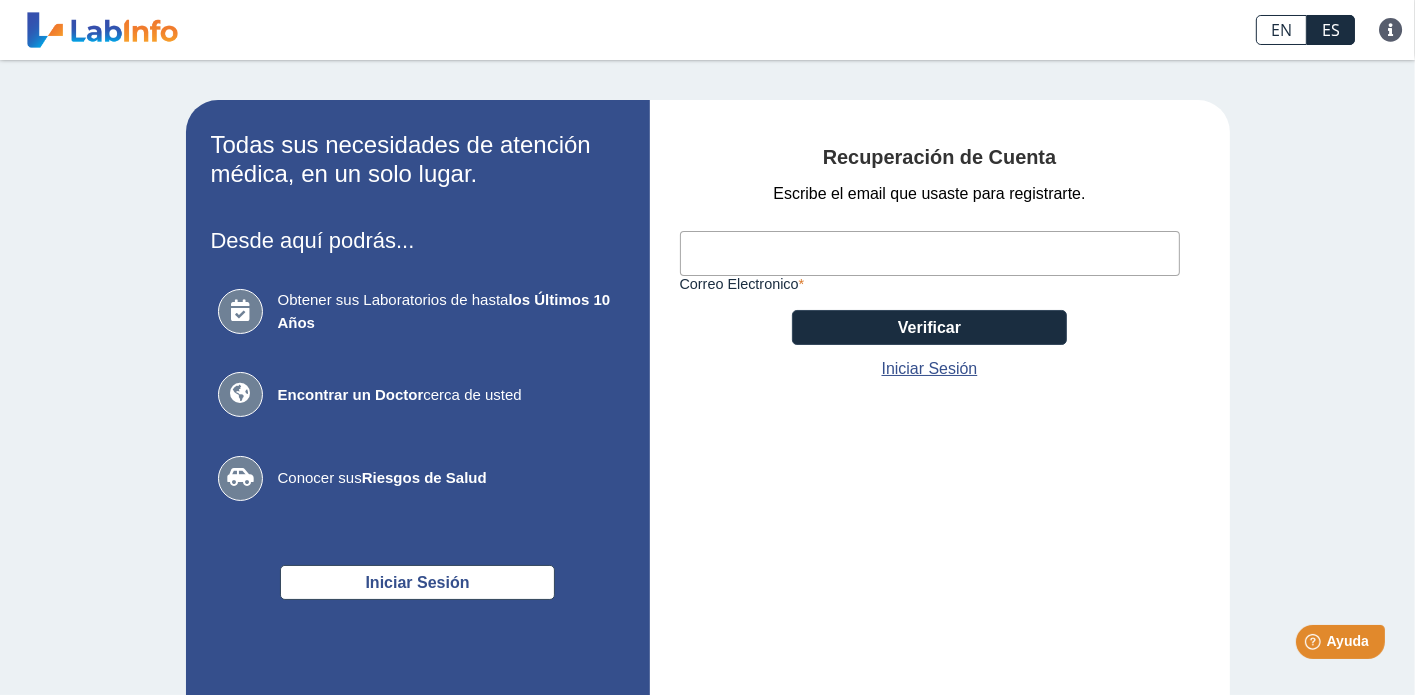 click on "Correo Electronico" at bounding box center [930, 253] 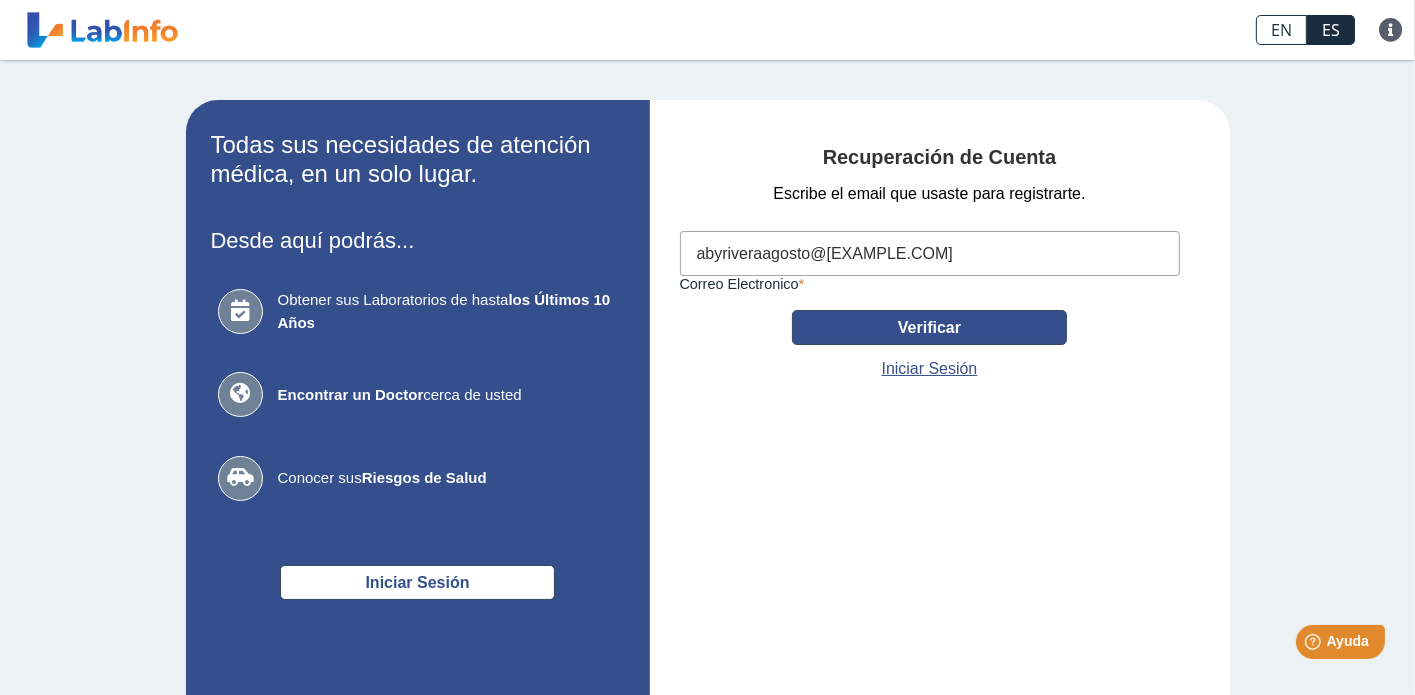 type on "abyriveraagosto@[EXAMPLE.COM]" 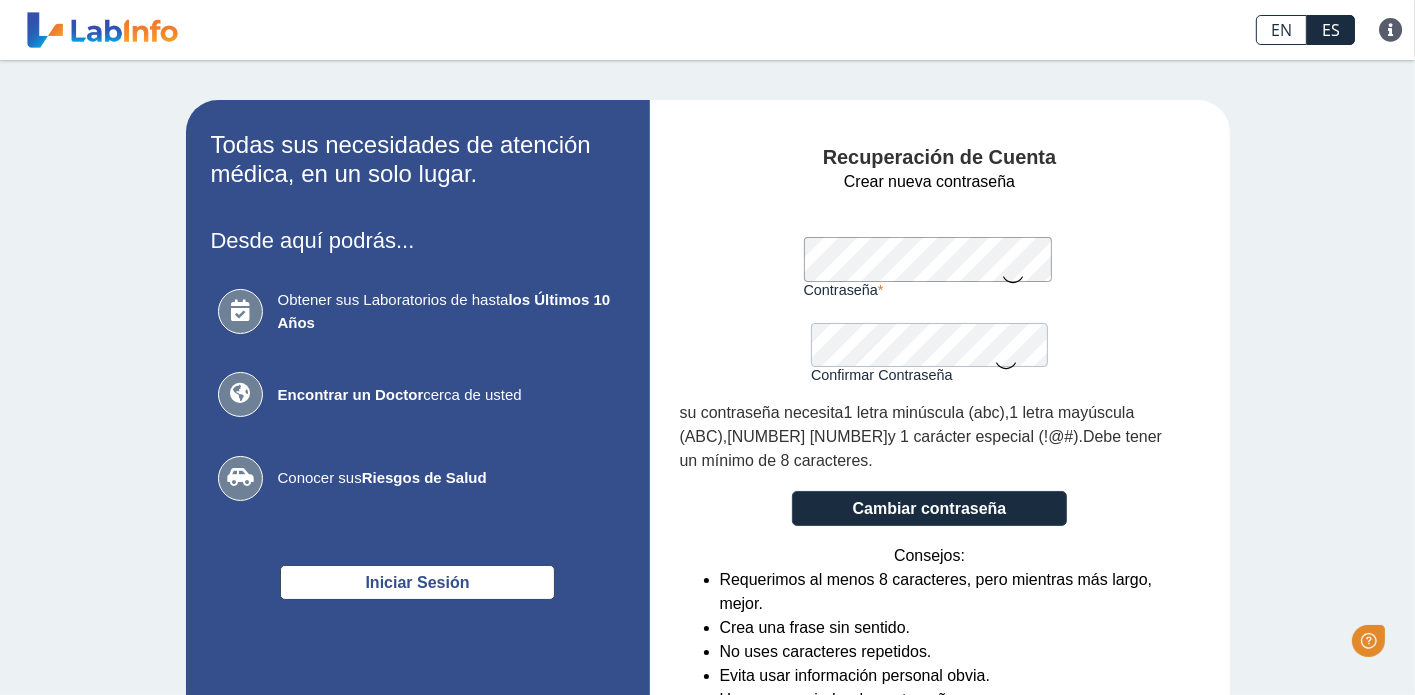scroll, scrollTop: 0, scrollLeft: 0, axis: both 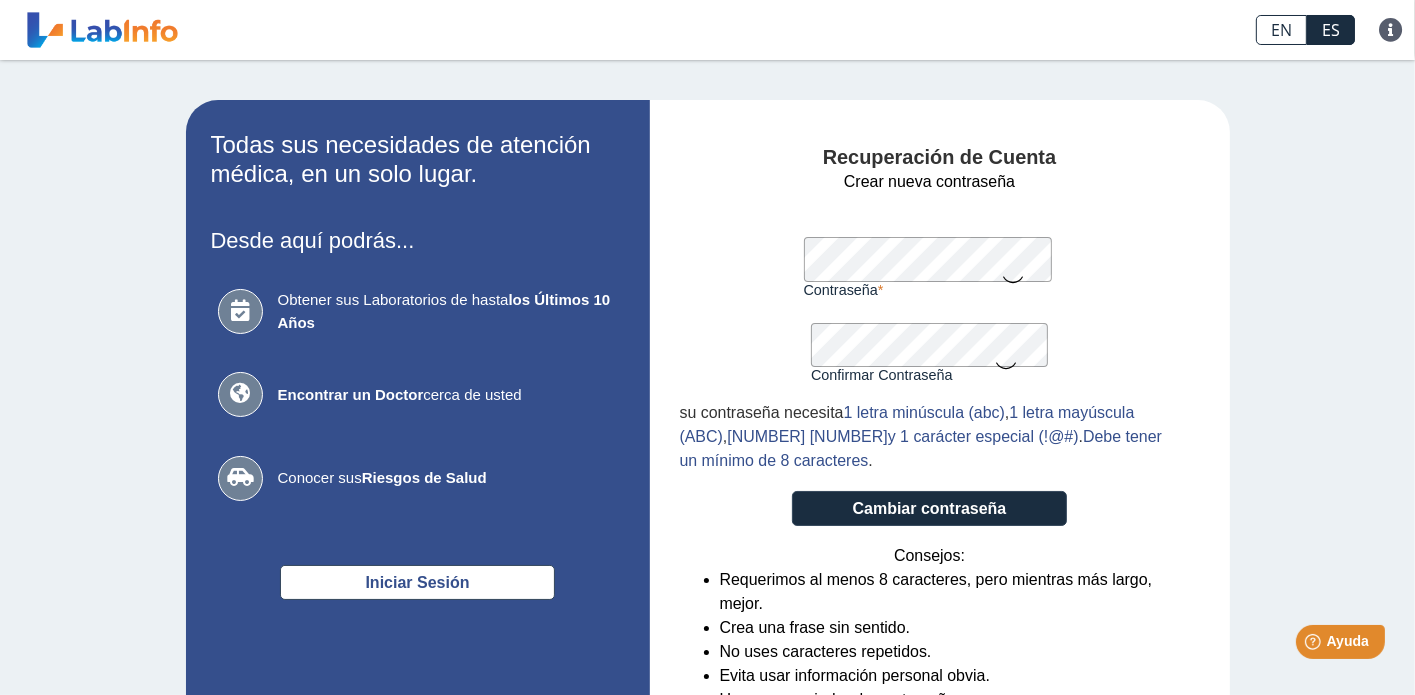 click 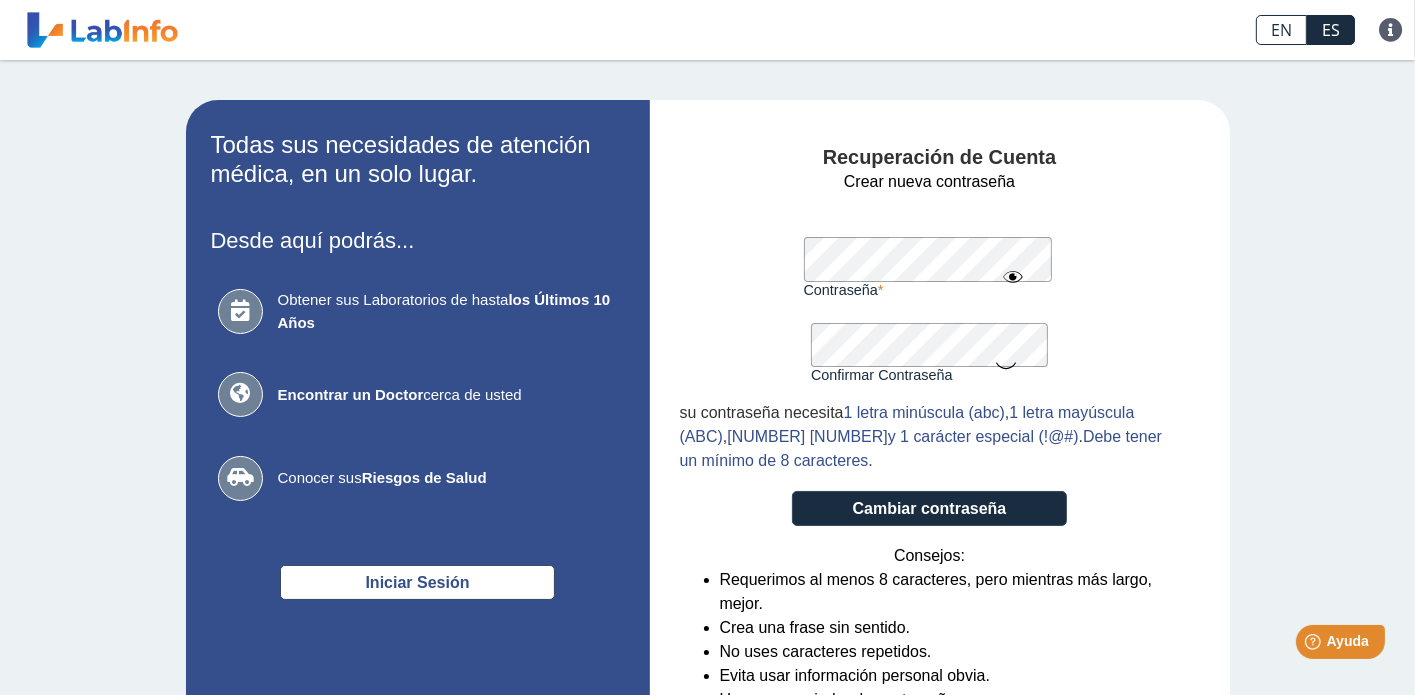 click 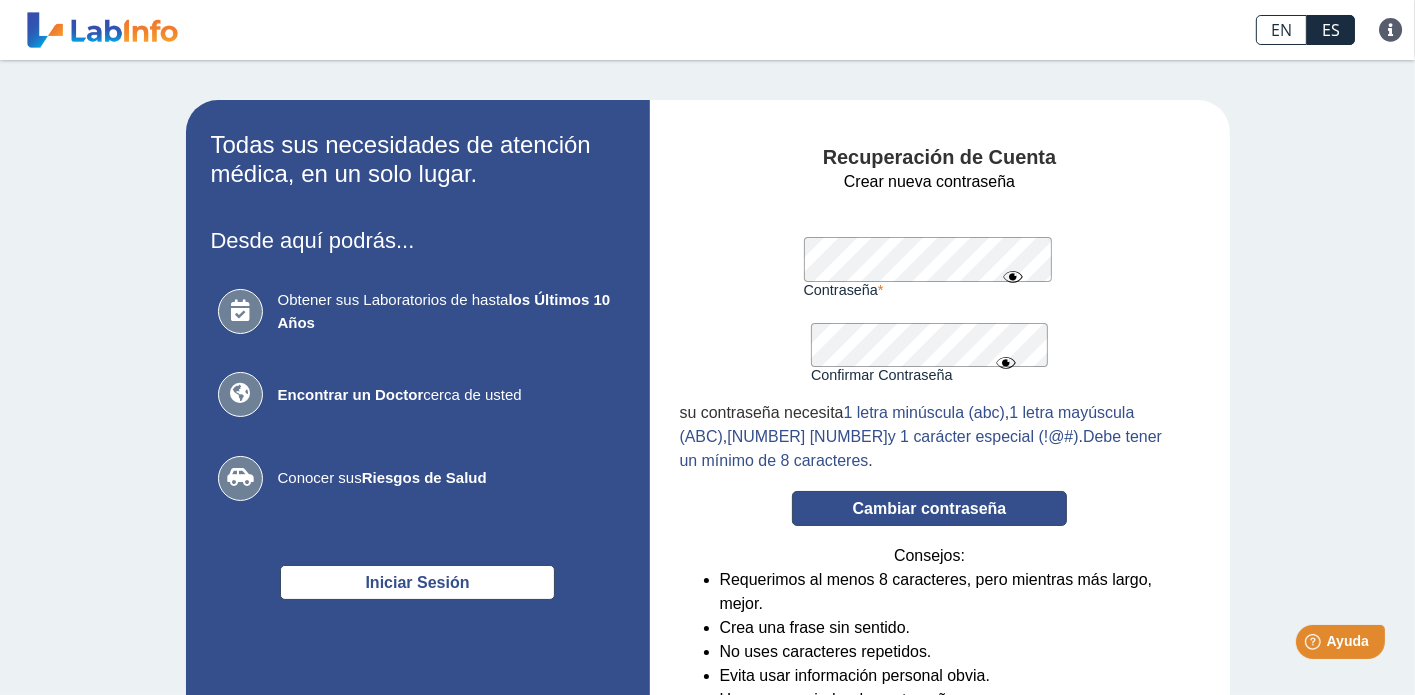 click on "Cambiar contraseña" 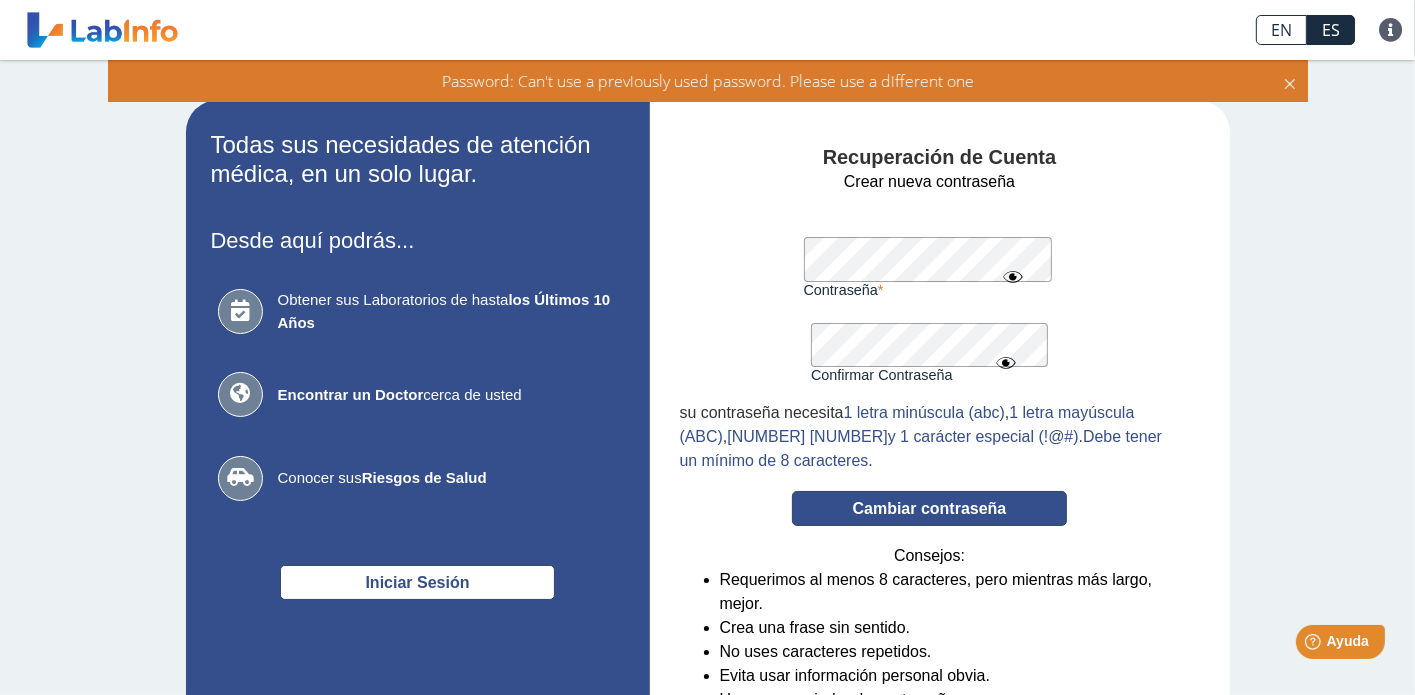 type 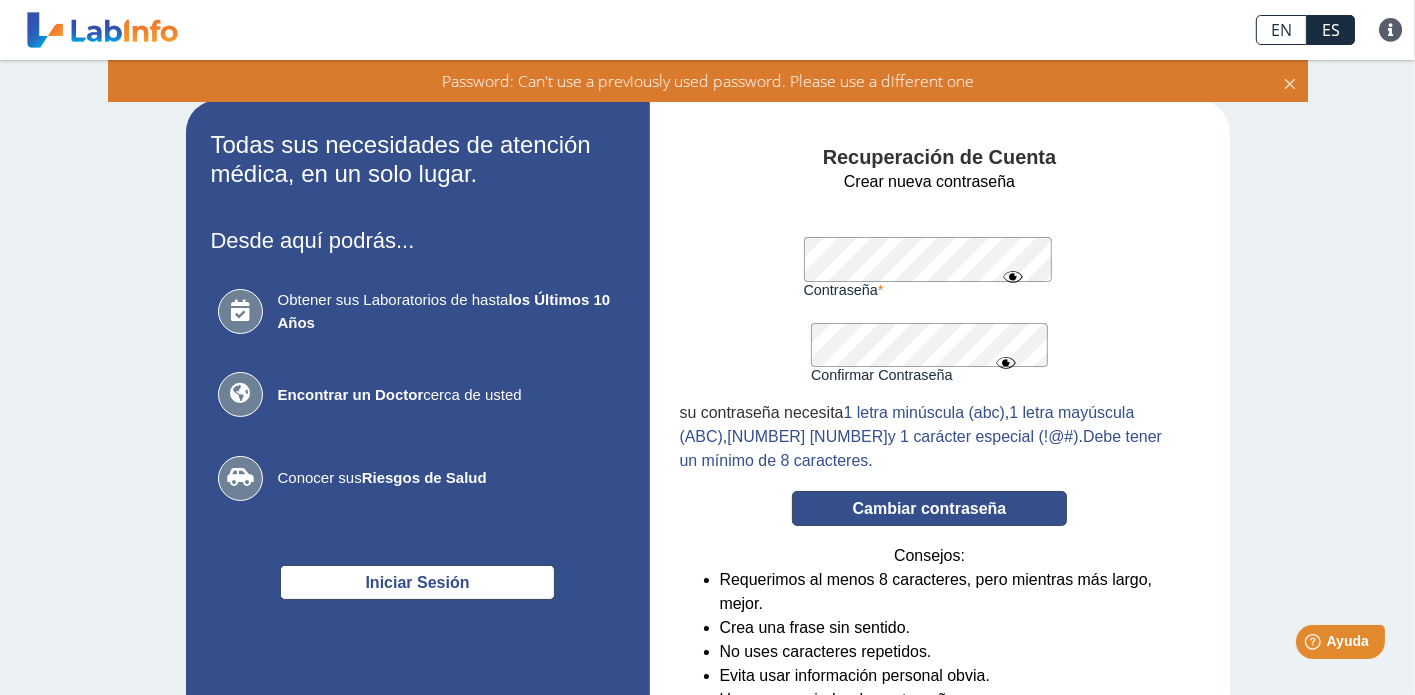 click on "Cambiar contraseña" 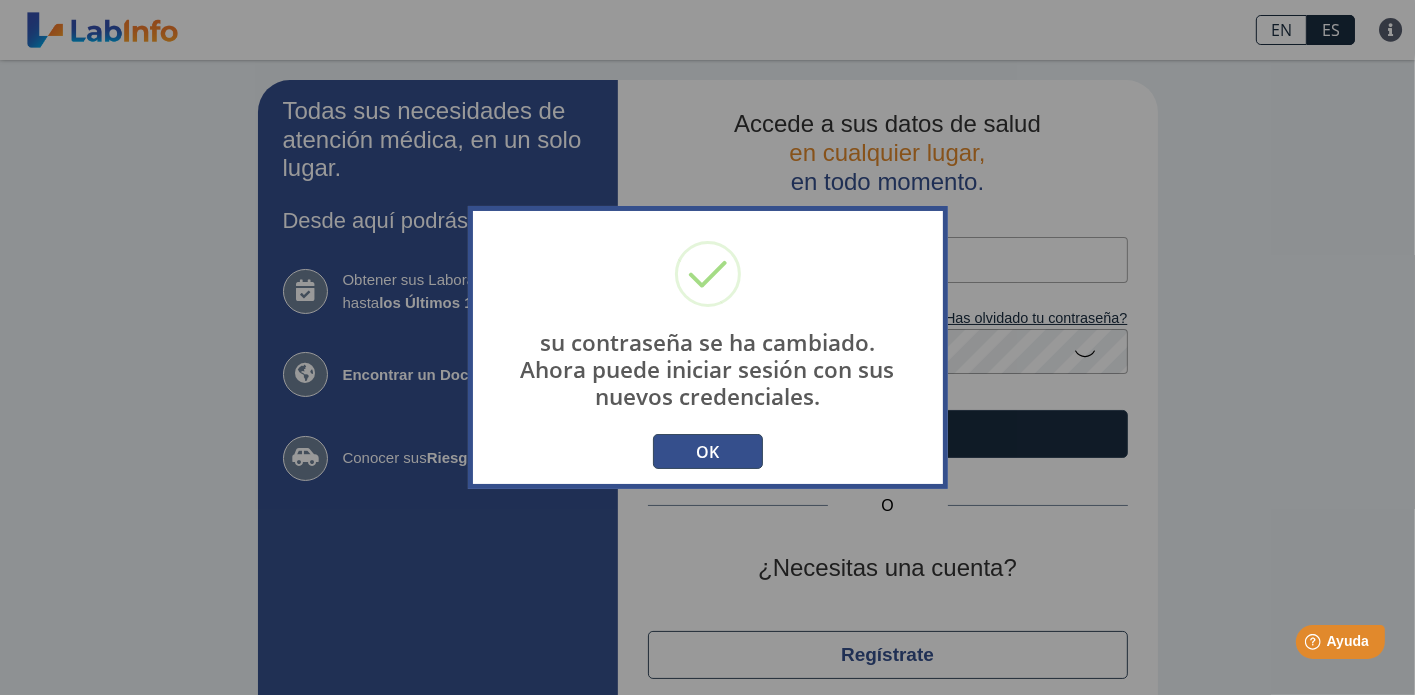 click on "OK" at bounding box center (708, 451) 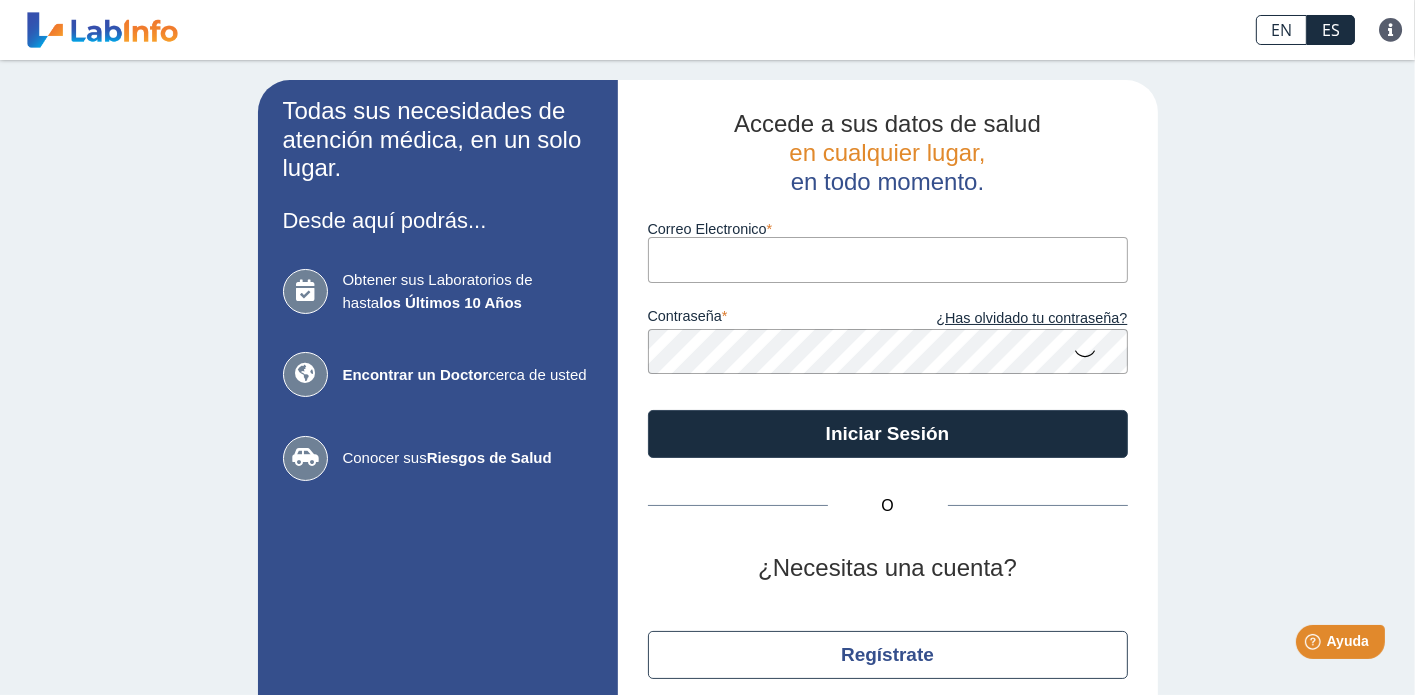 click on "Correo Electronico" at bounding box center [888, 259] 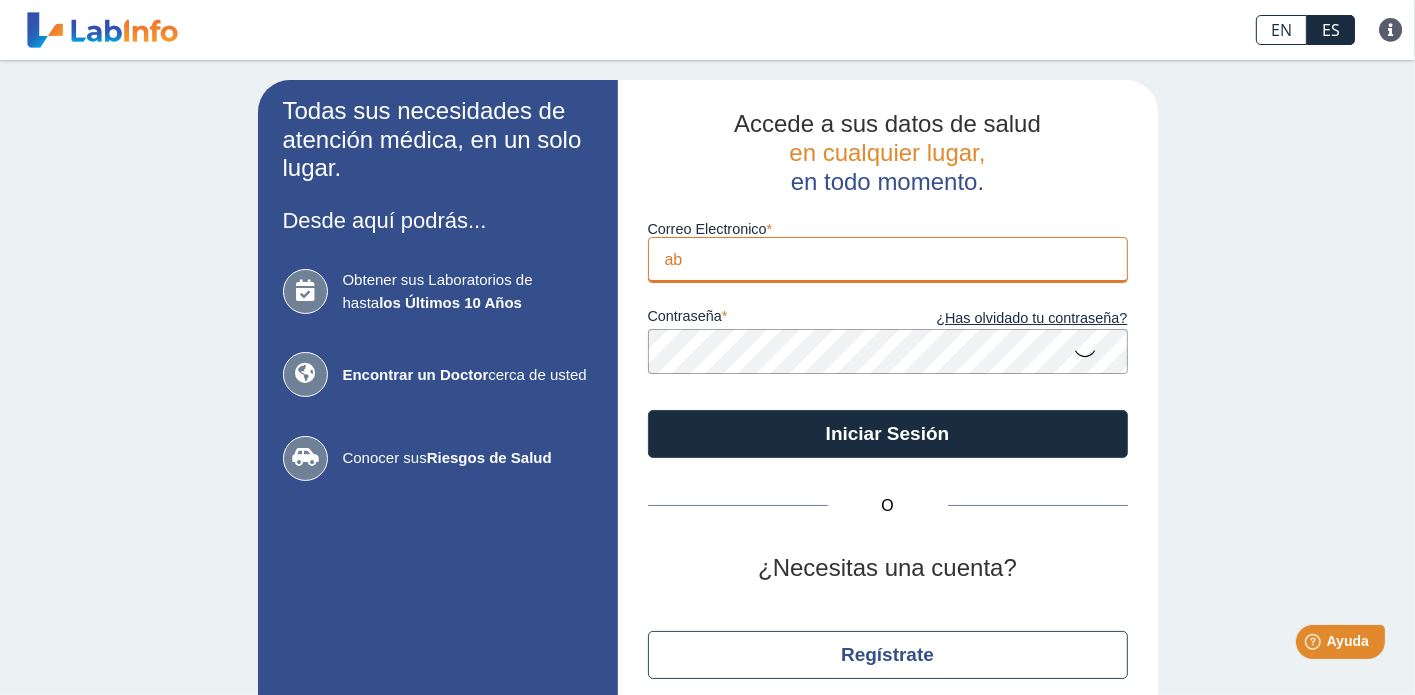 click on "ab" at bounding box center [888, 259] 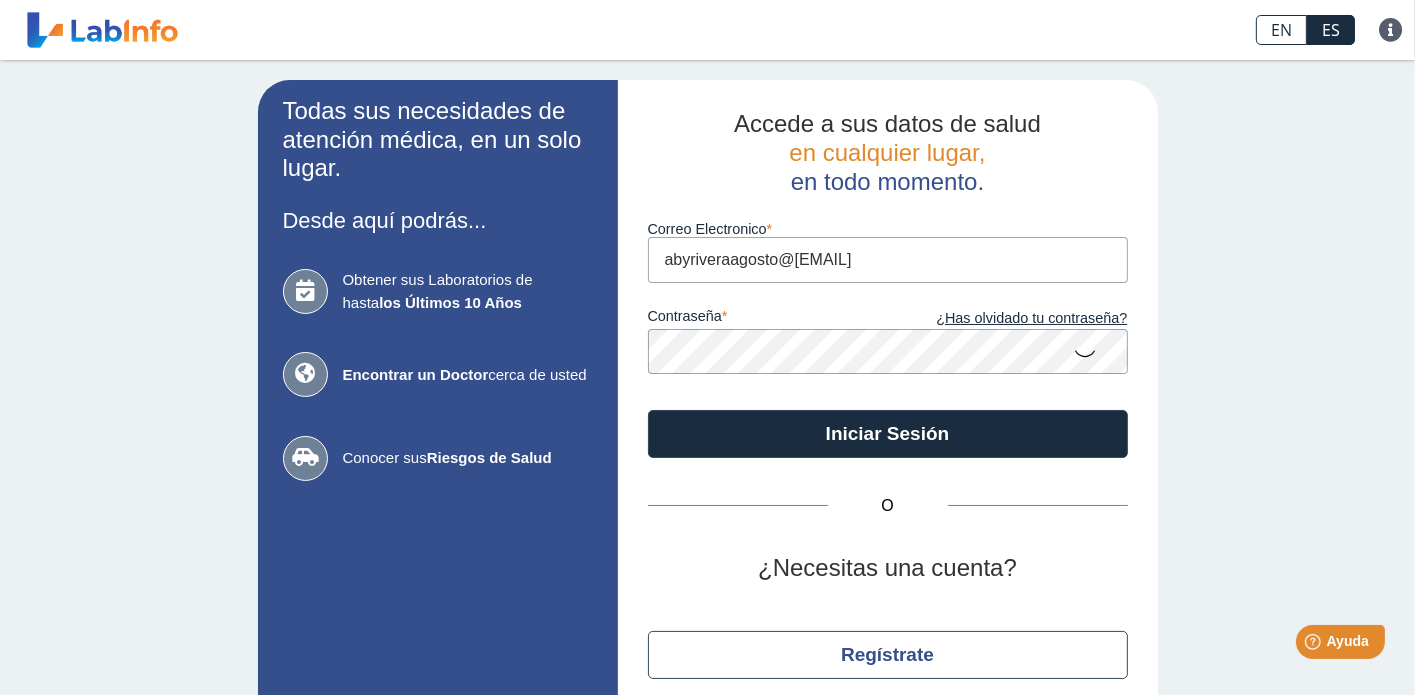 type on "abyriveraagosto@[EXAMPLE.COM]" 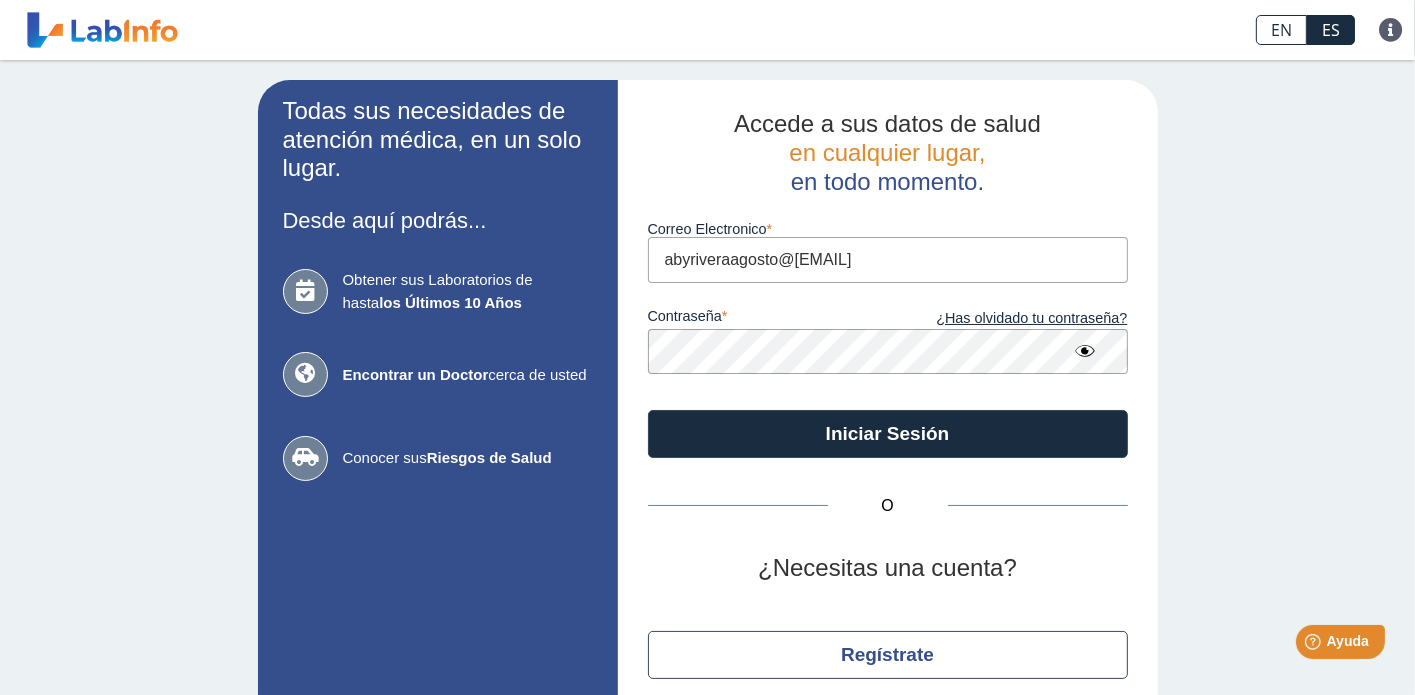 click 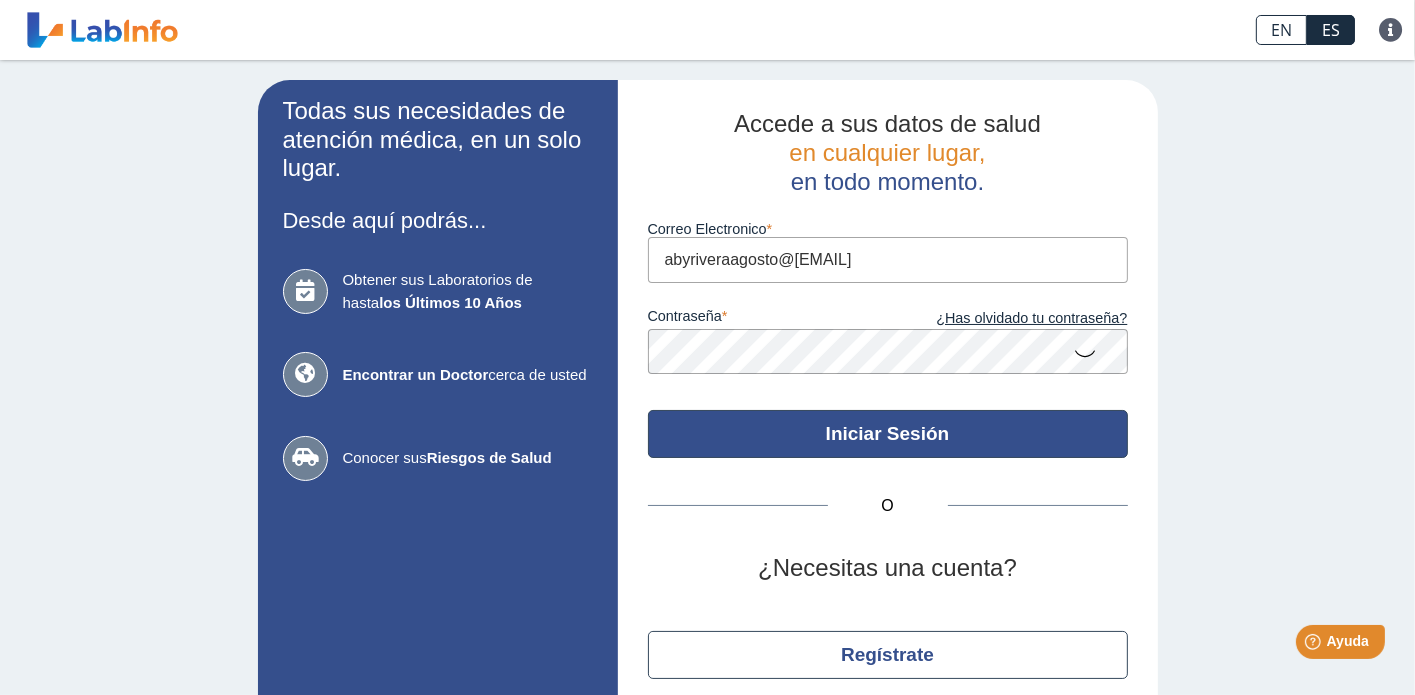 click on "Iniciar Sesión" 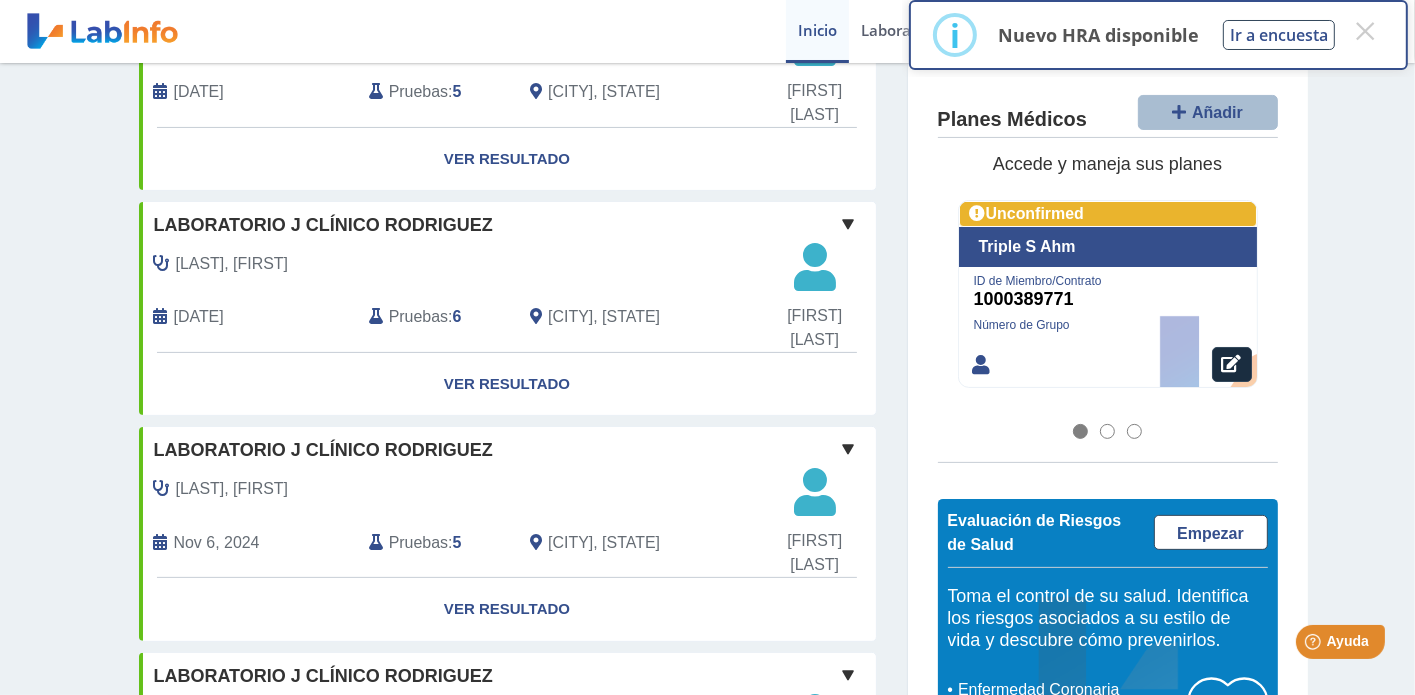 scroll, scrollTop: 440, scrollLeft: 0, axis: vertical 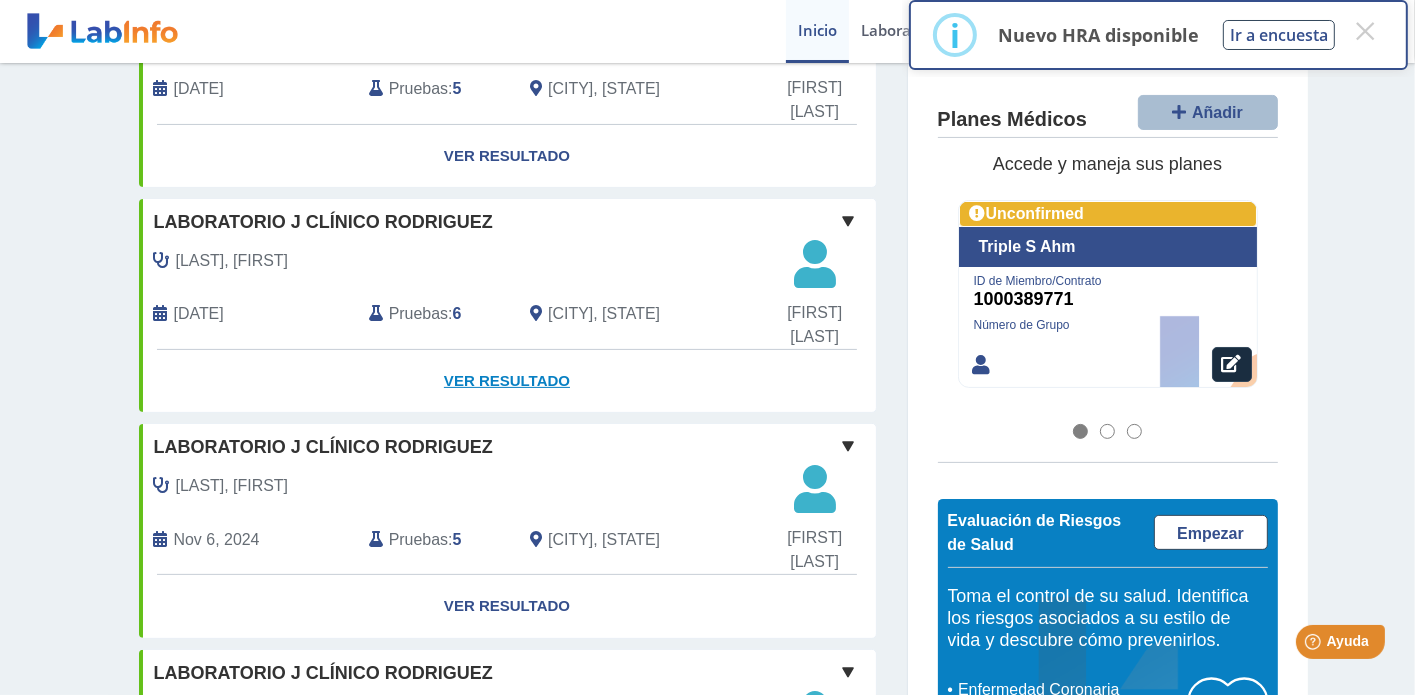 click on "Ver Resultado" 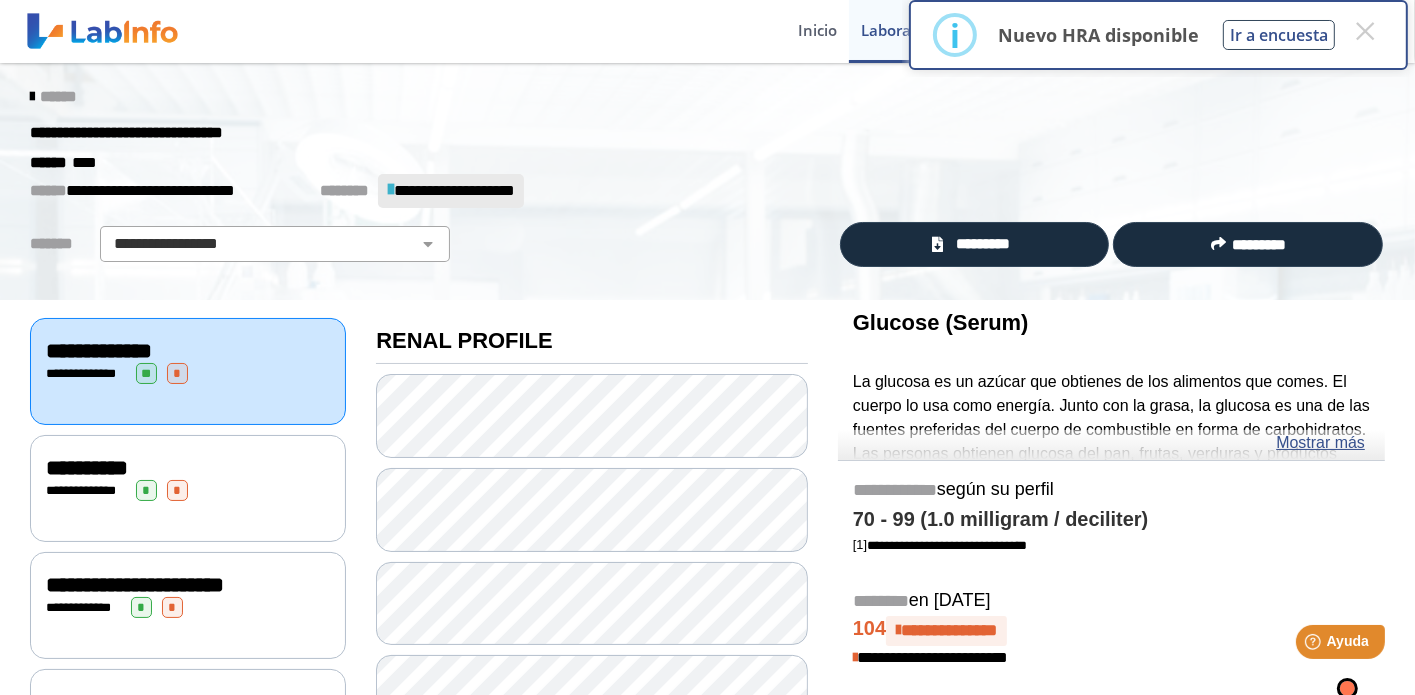 scroll, scrollTop: 0, scrollLeft: 0, axis: both 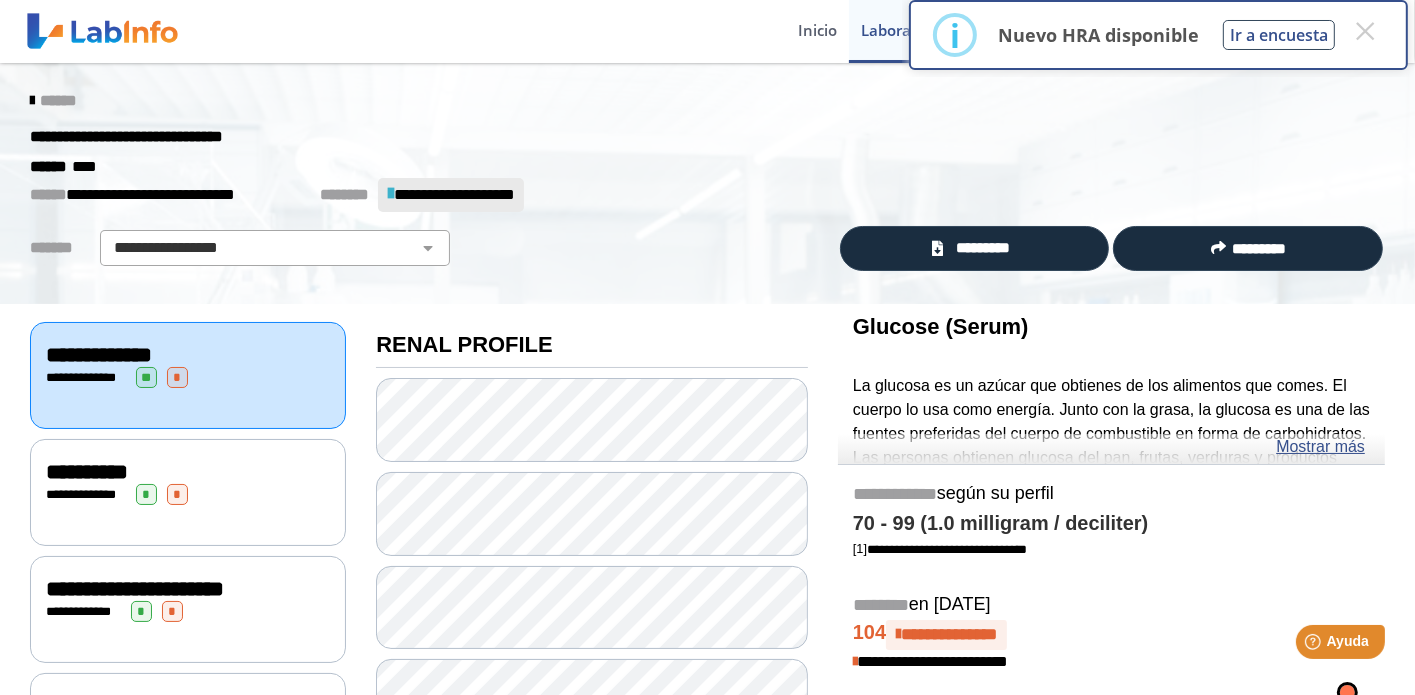 click on "**********" 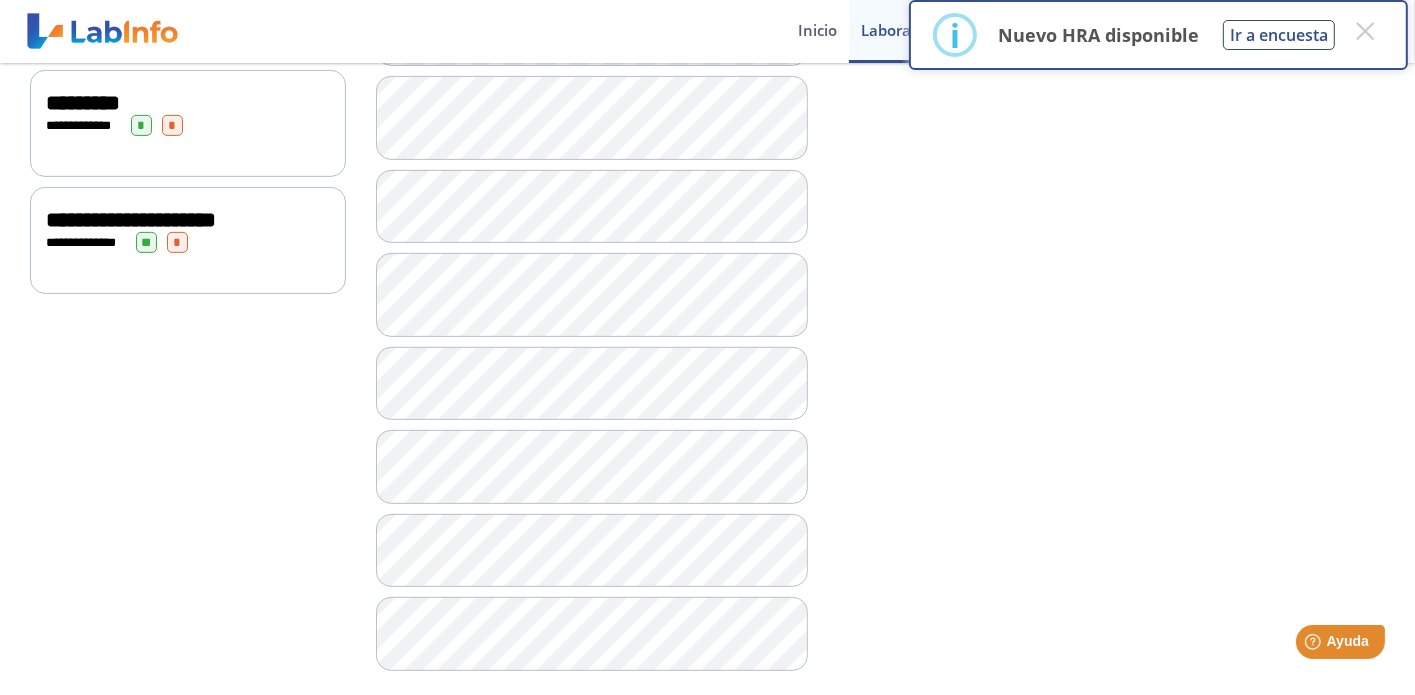 scroll, scrollTop: 744, scrollLeft: 0, axis: vertical 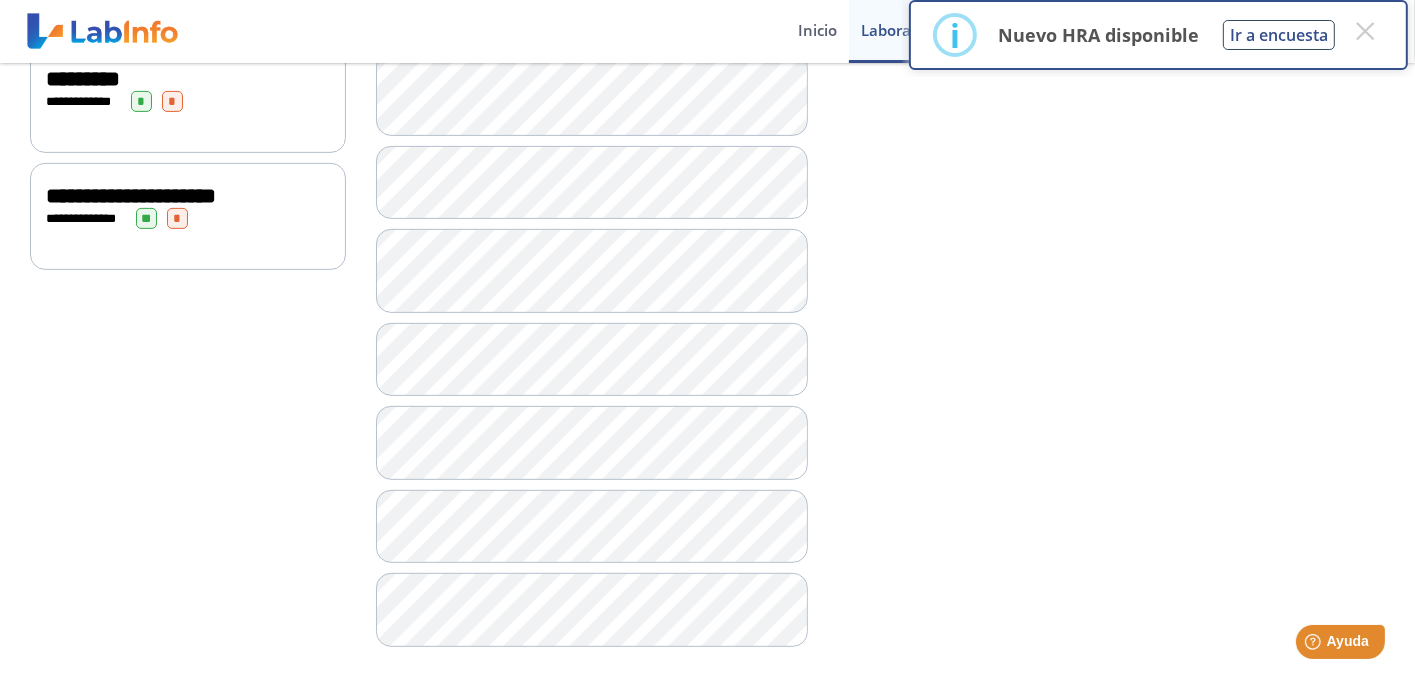 click on "**********" 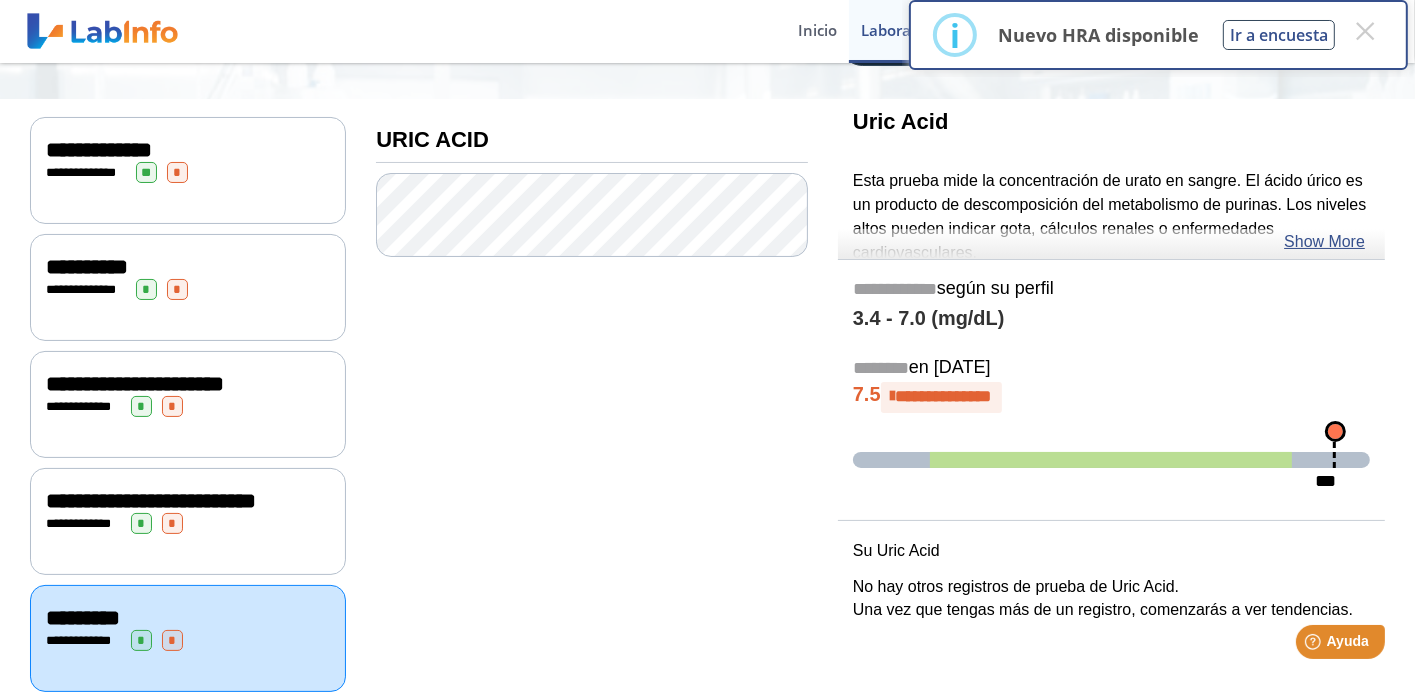 scroll, scrollTop: 245, scrollLeft: 0, axis: vertical 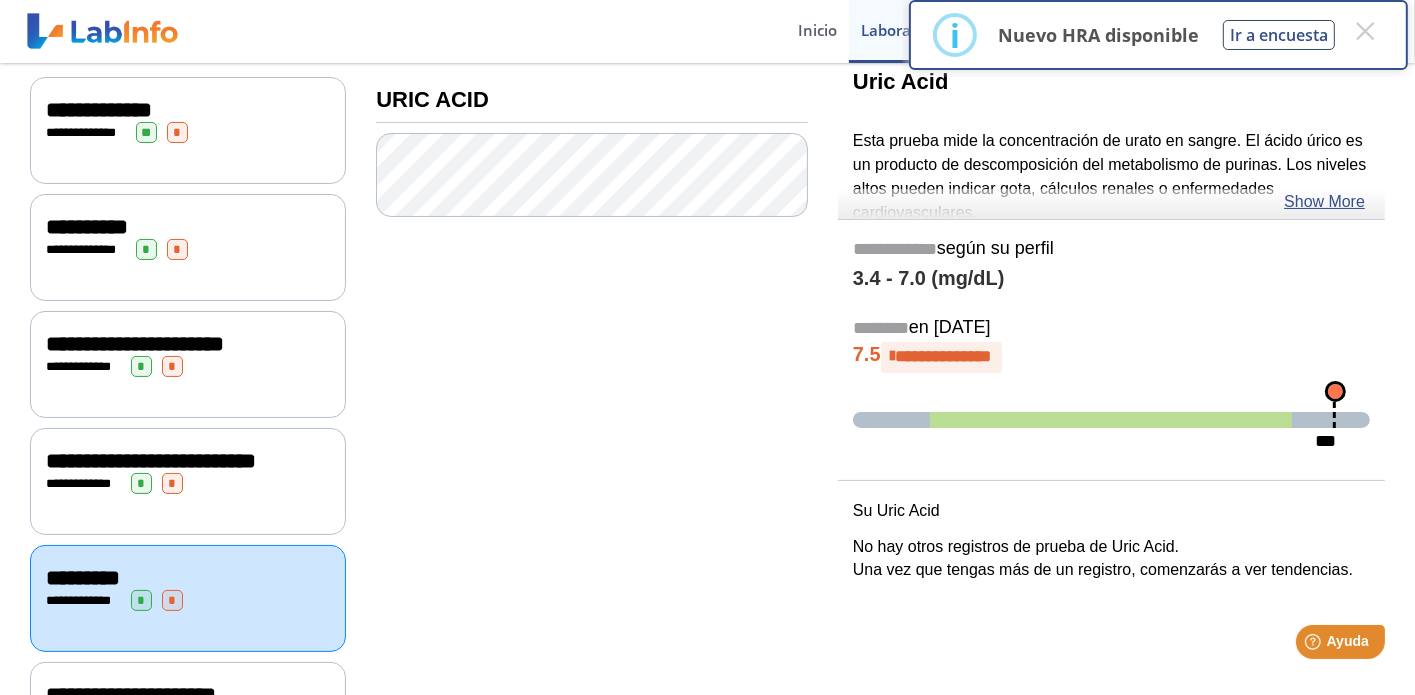 click on "**********" 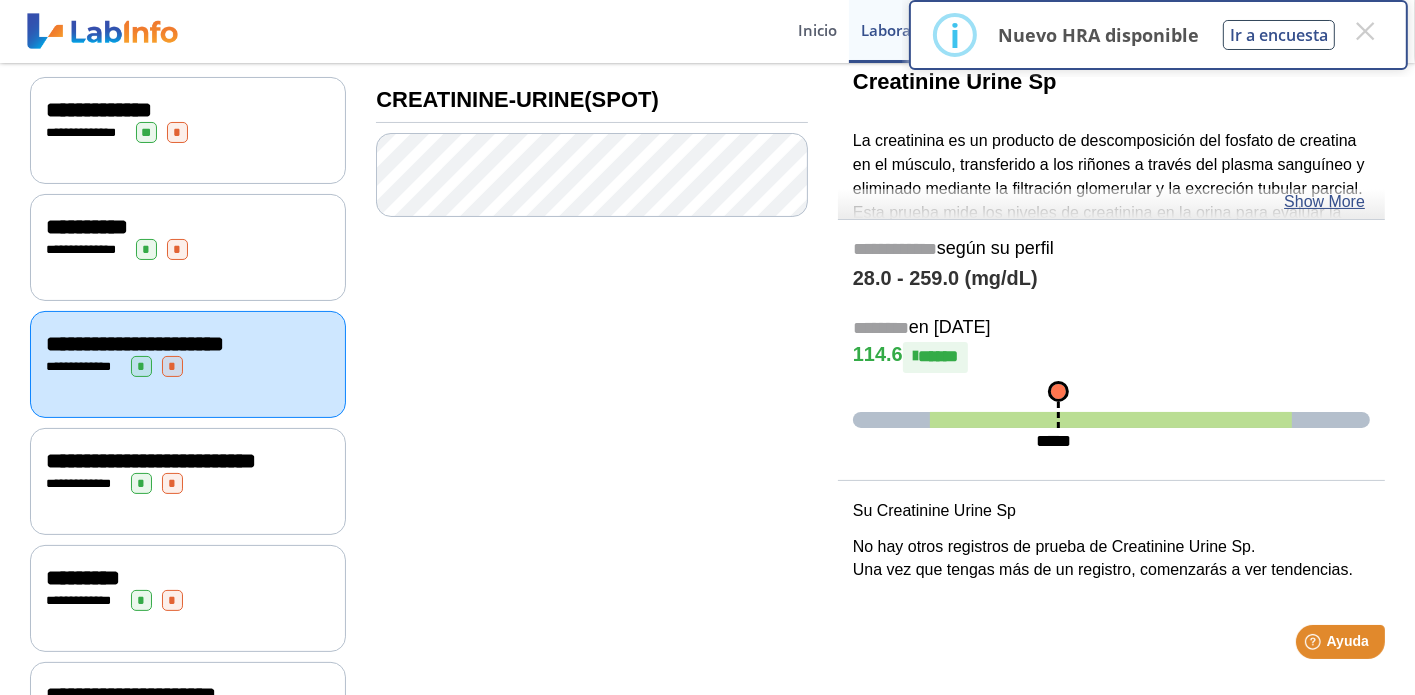 click on "*" 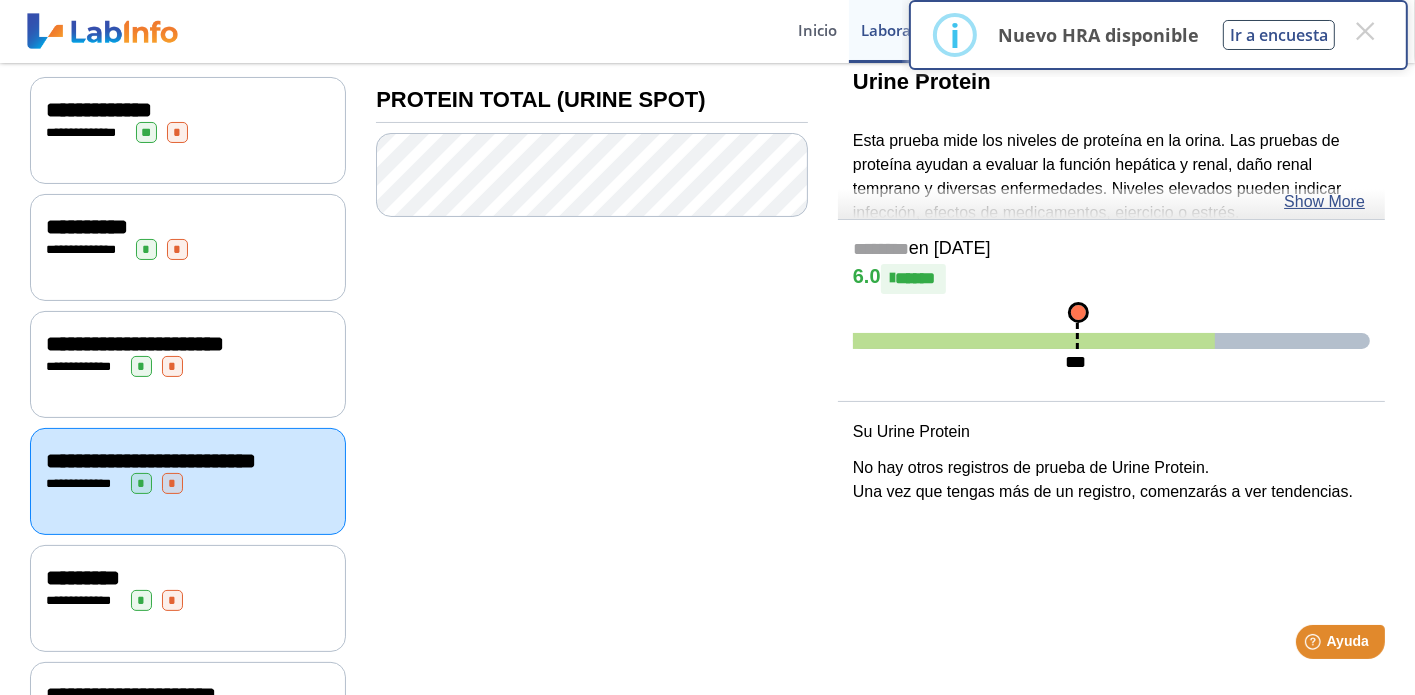 click on "**********" 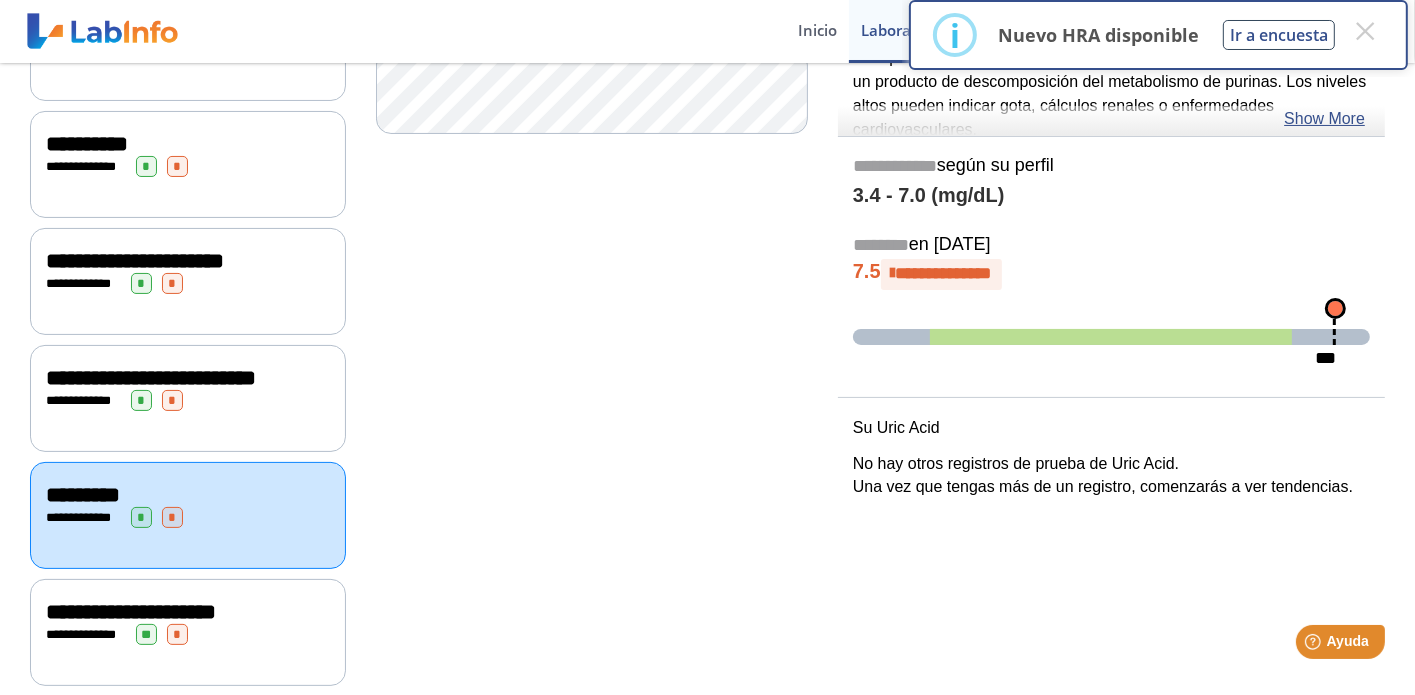 scroll, scrollTop: 365, scrollLeft: 0, axis: vertical 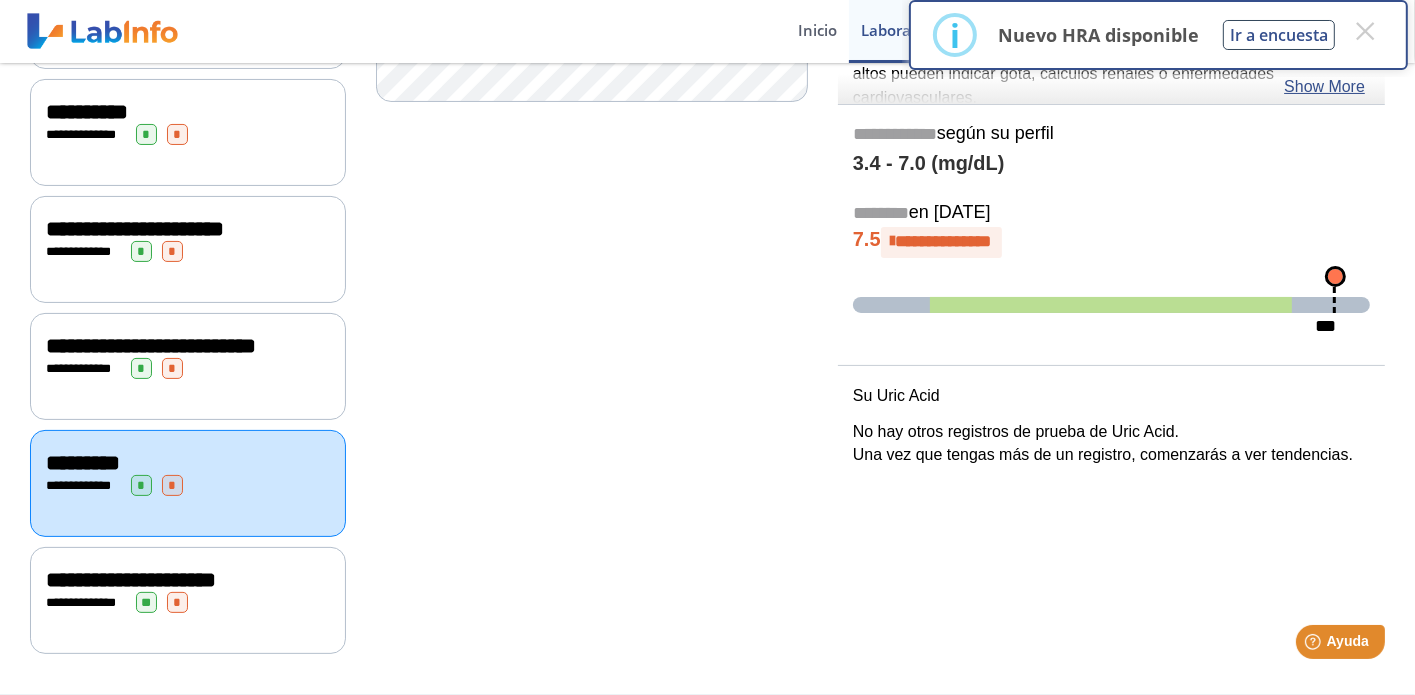 click on "**********" 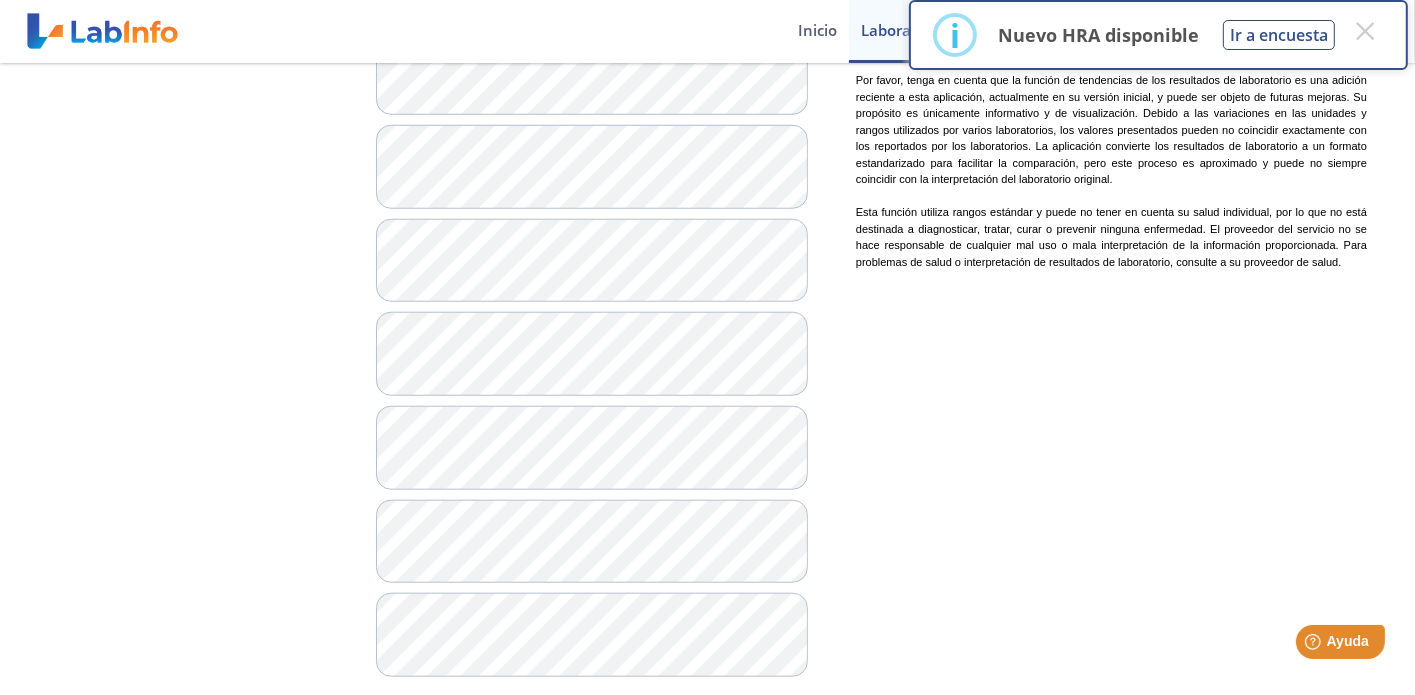 scroll, scrollTop: 1688, scrollLeft: 0, axis: vertical 